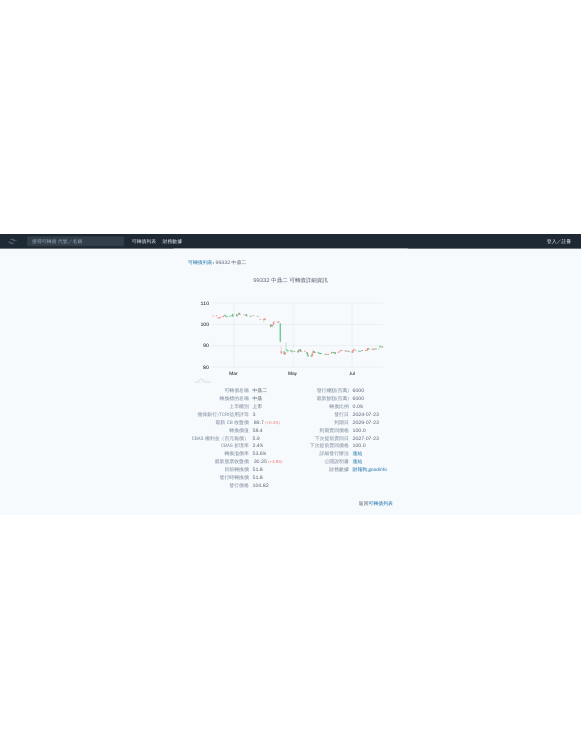 scroll, scrollTop: 0, scrollLeft: 0, axis: both 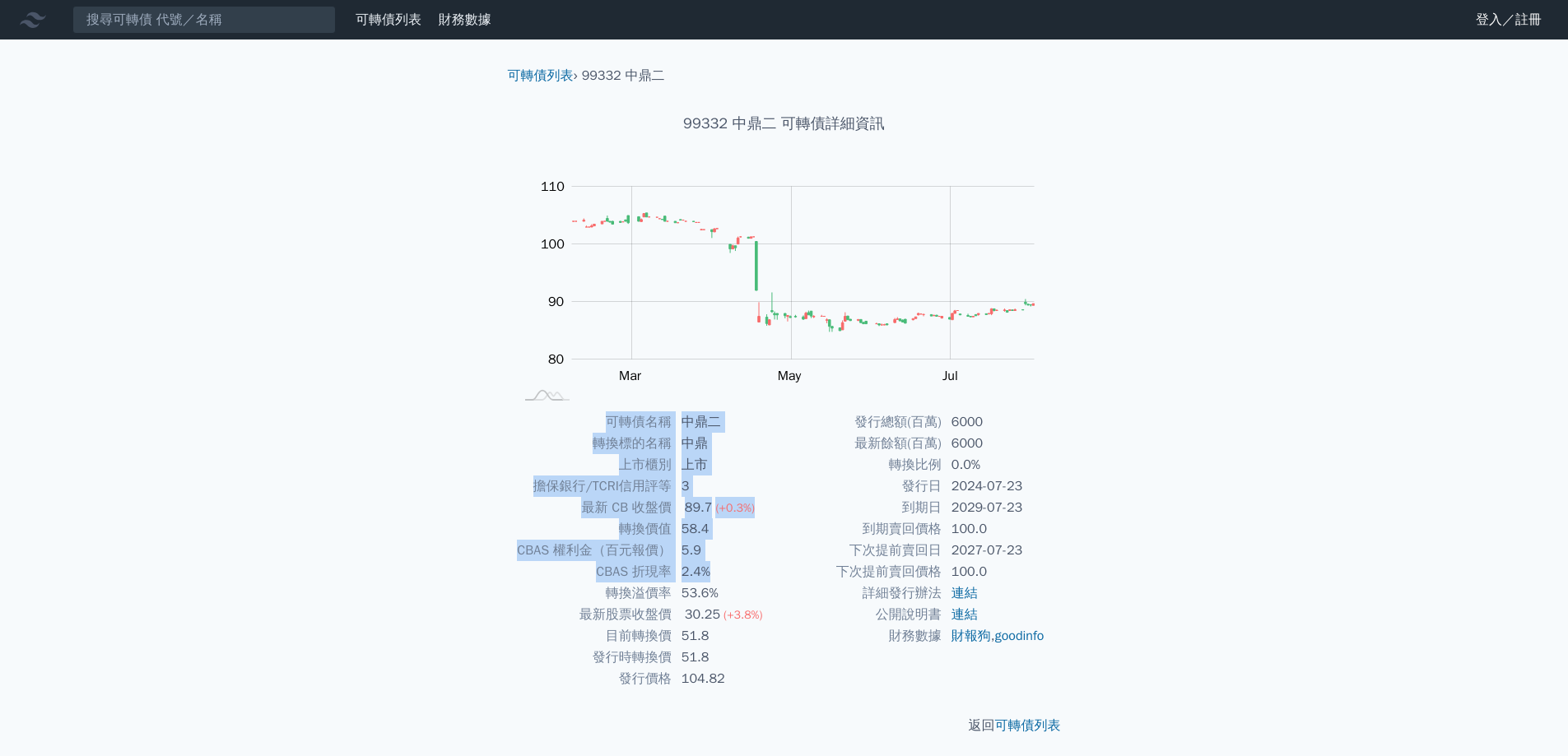 drag, startPoint x: 596, startPoint y: 424, endPoint x: 737, endPoint y: 573, distance: 205.13898 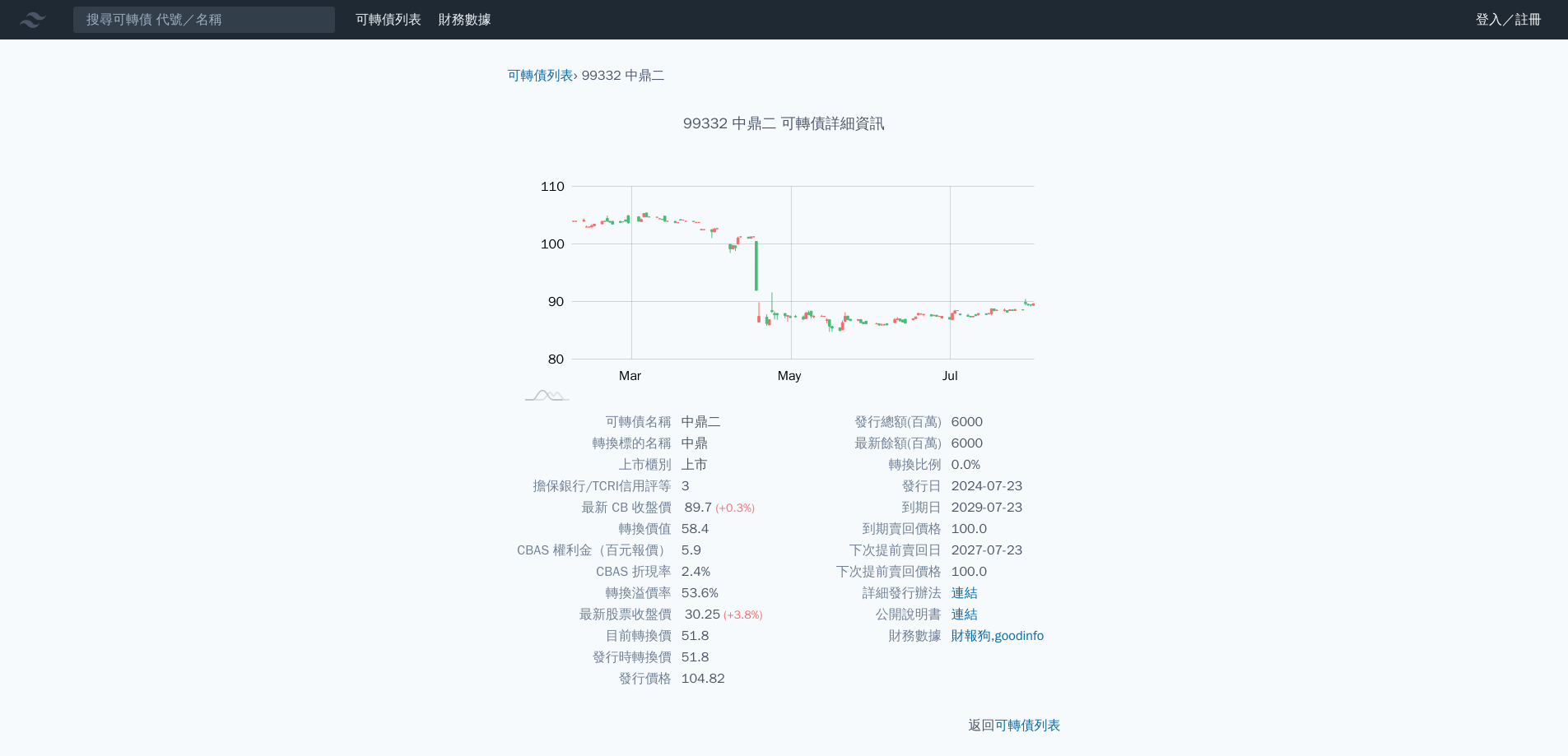 drag, startPoint x: 757, startPoint y: 595, endPoint x: 765, endPoint y: 601, distance: 10 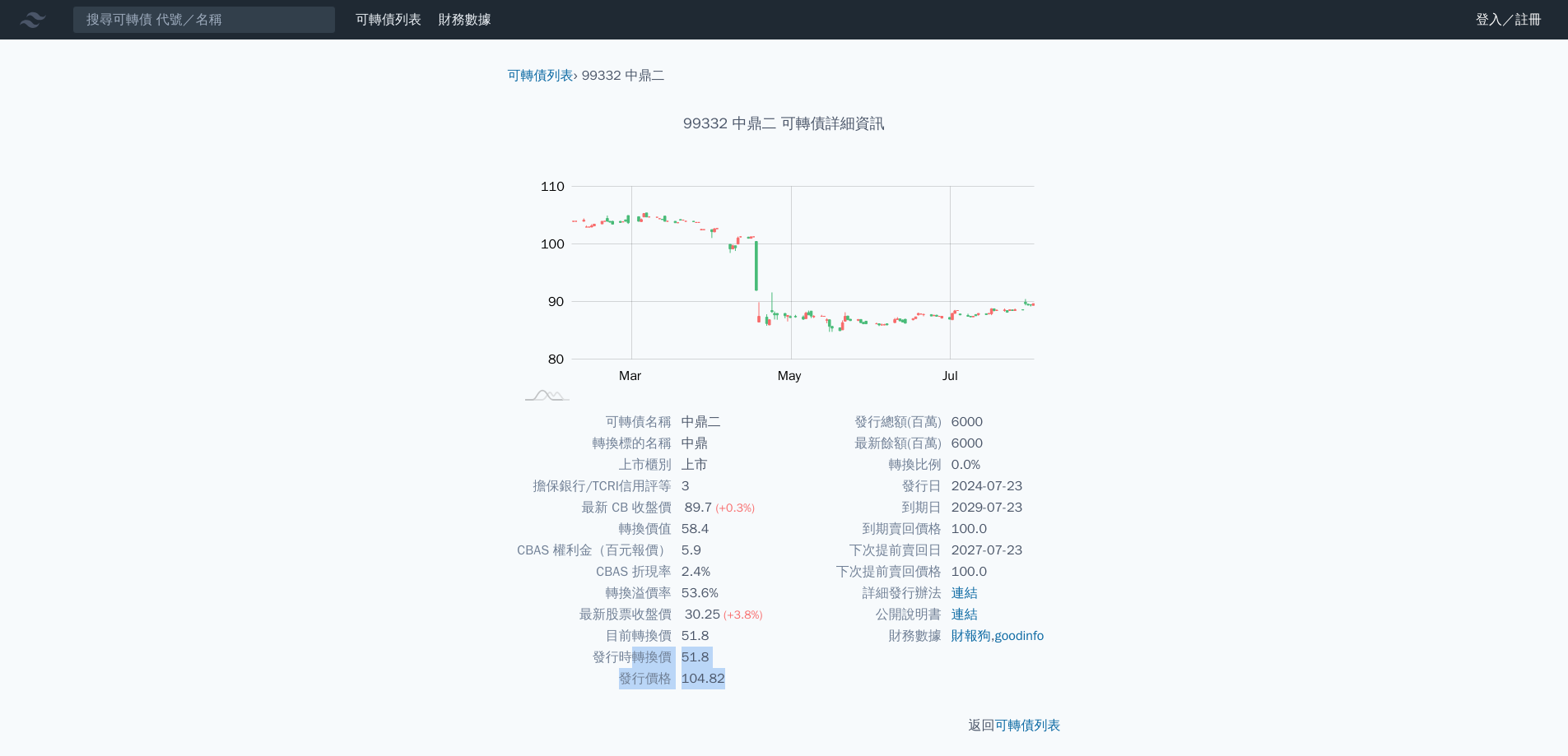 drag, startPoint x: 665, startPoint y: 670, endPoint x: 610, endPoint y: 645, distance: 60.41523 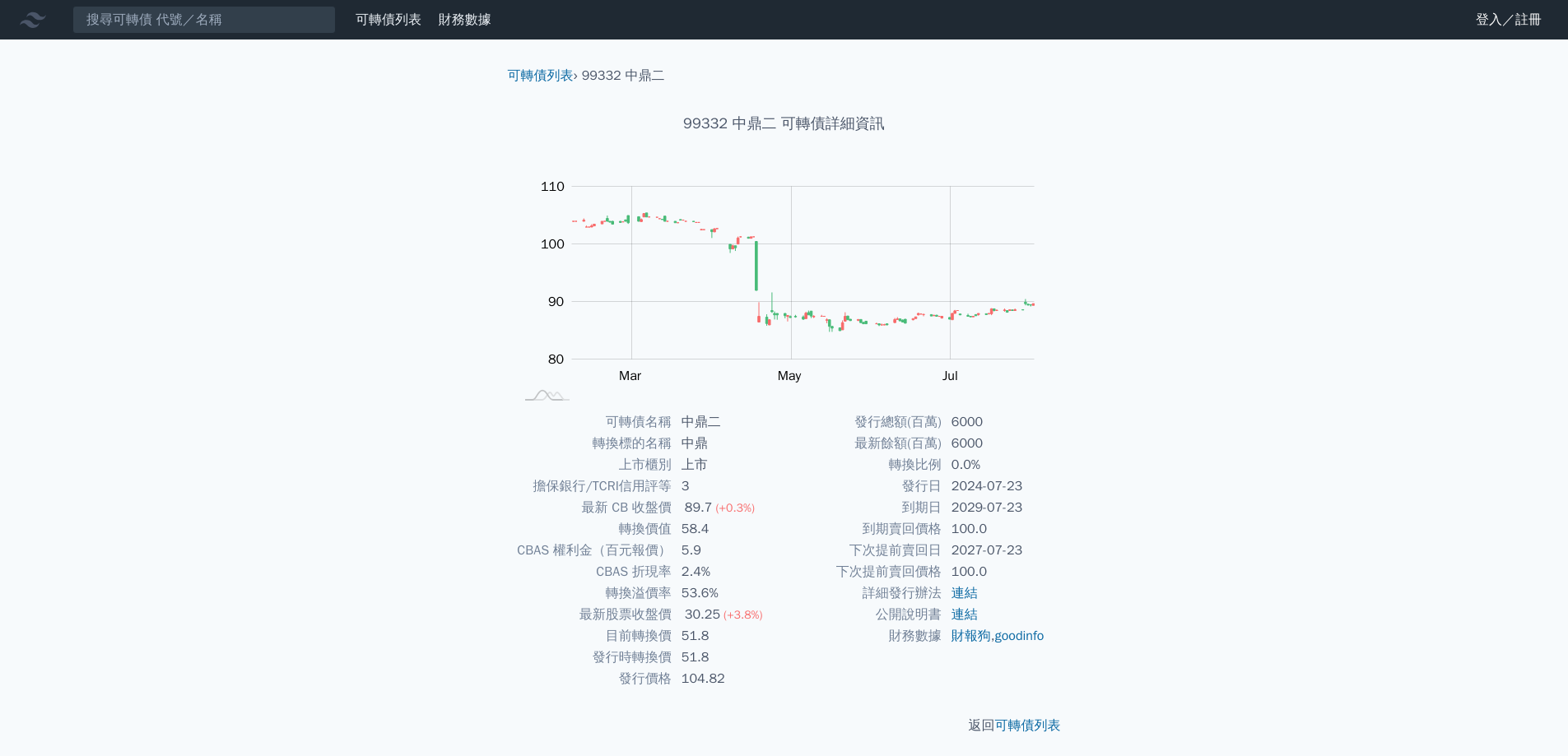 click on "發行總額(百萬)
6000
最新餘額(百萬)
6000
轉換比例
0.0%
發行日
2024-07-23
到期日
2029-07-23
到期賣回價格
100.0
下次提前賣回日
2027-07-23
下次提前賣回價格
100.0
詳細發行辦法
連結
公開說明書
連結
財務數據
財報狗 ,  goodinfo" at bounding box center [919, 550] 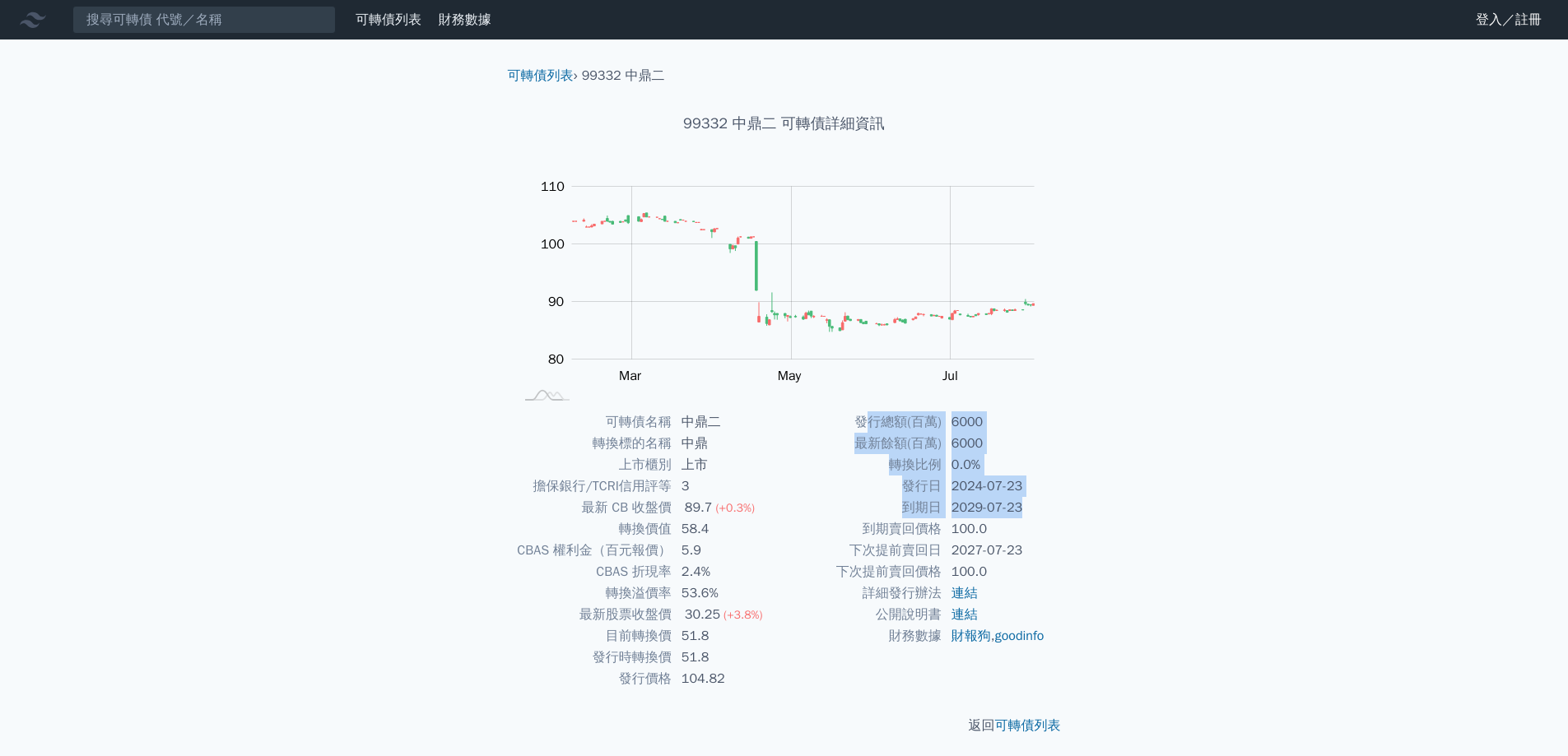 click on "2029-07-23" at bounding box center [998, 508] 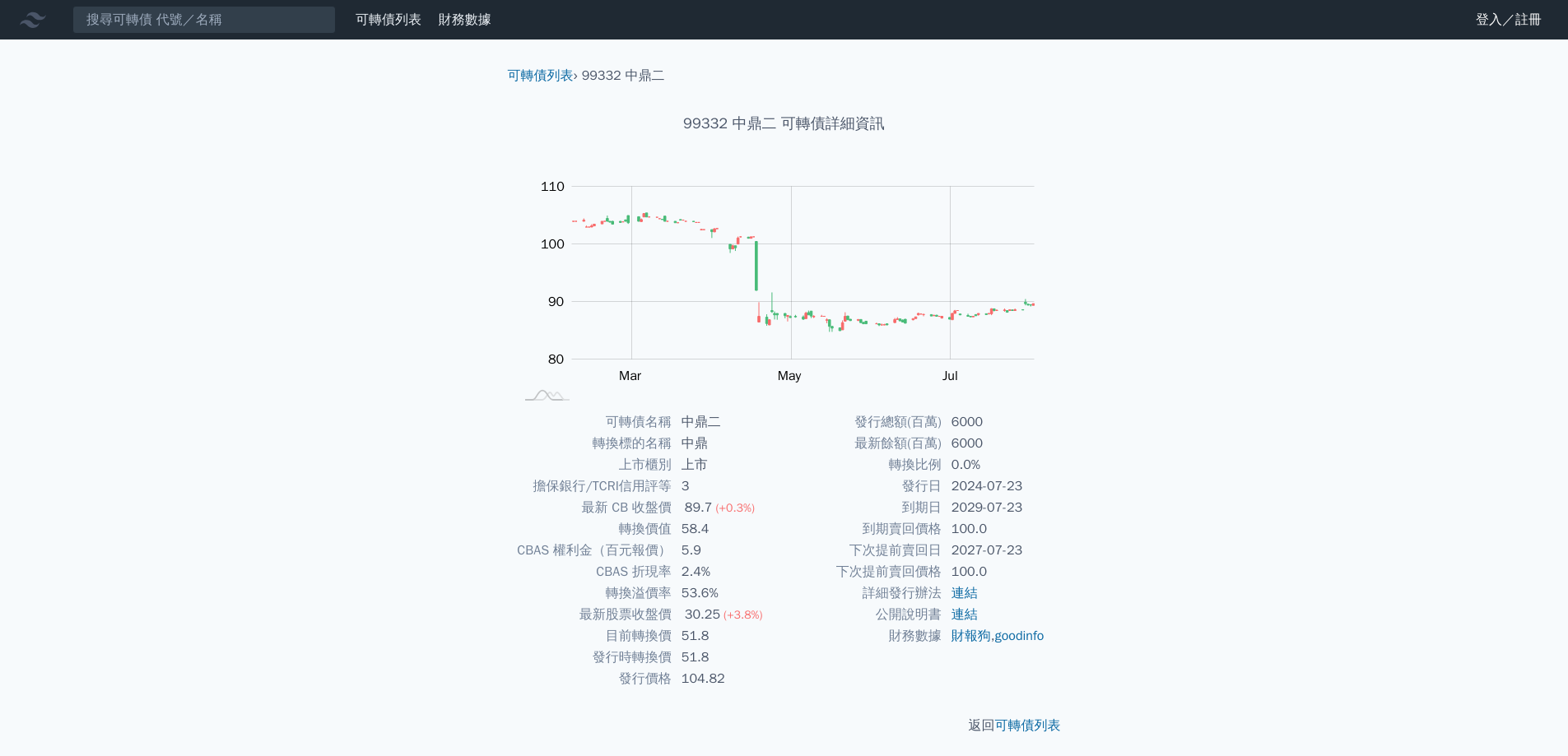 drag, startPoint x: 1045, startPoint y: 513, endPoint x: 1010, endPoint y: 542, distance: 45.45327 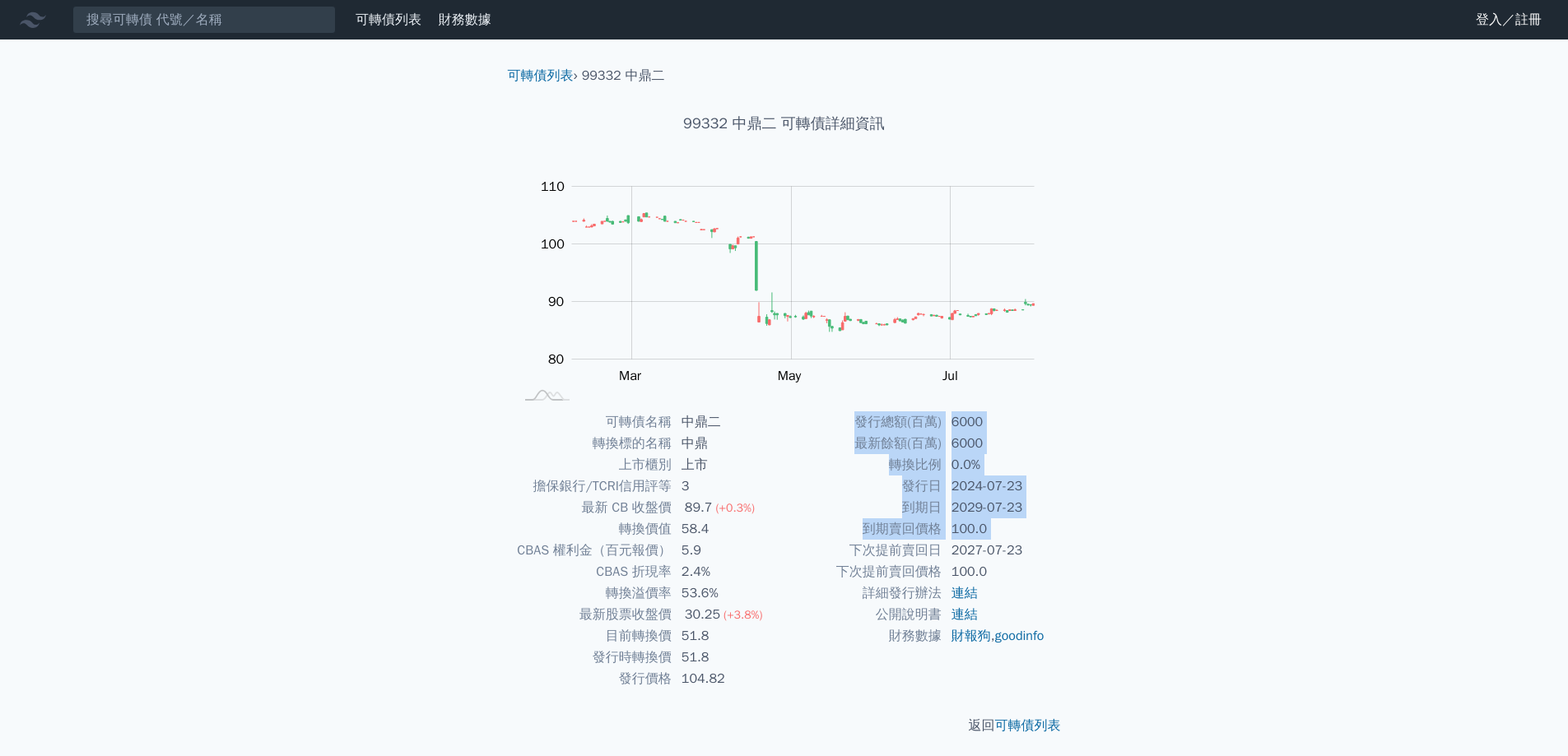 drag, startPoint x: 837, startPoint y: 554, endPoint x: 1057, endPoint y: 554, distance: 220 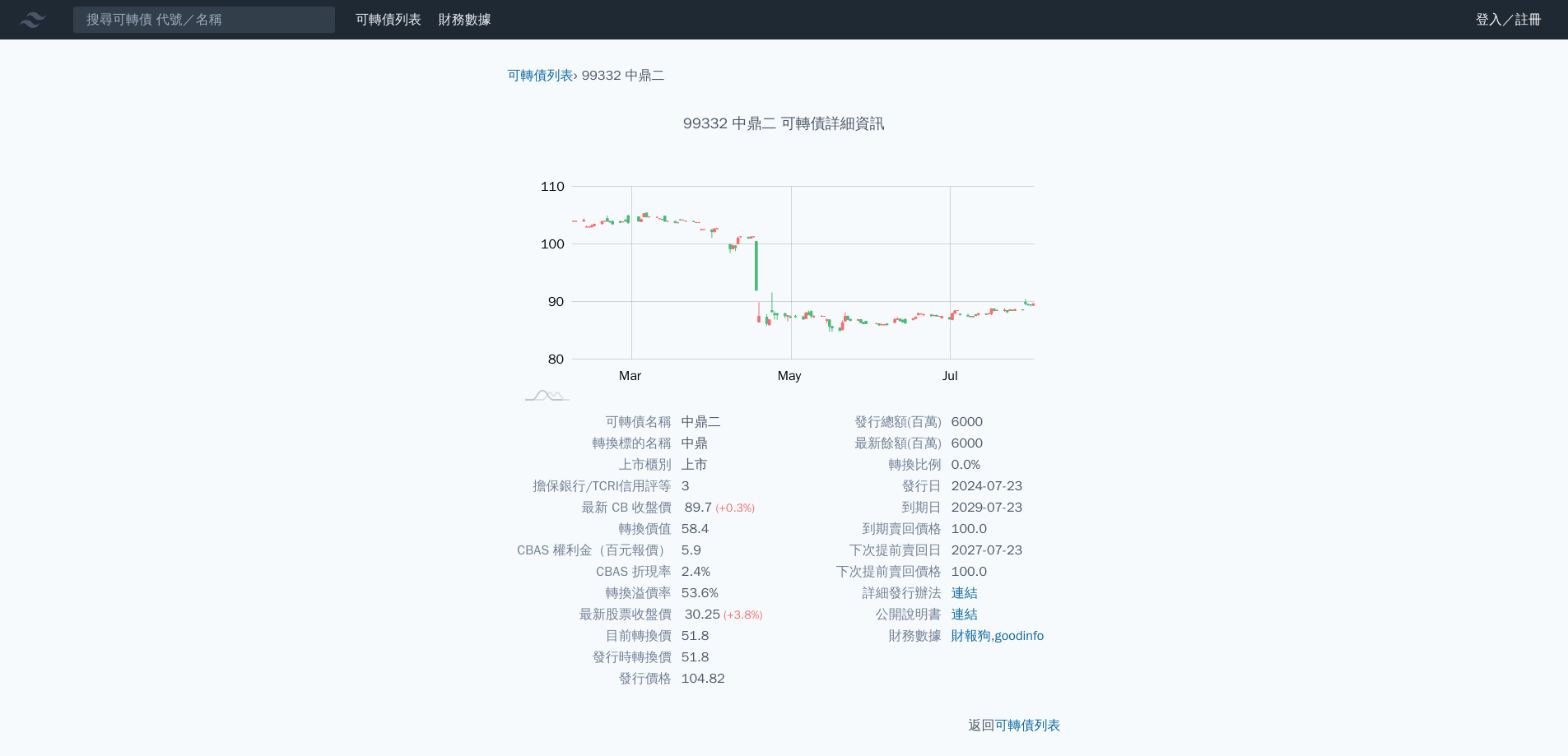 click on "可轉債列表
財務數據
可轉債列表
財務數據
登入／註冊
登入／註冊
可轉債列表  ›
99332 中鼎二
99332 中鼎二 可轉債詳細資訊
Zoom Out 100 70 75 80 85 90 95 100 120 110 60 L Jan 2025 Mar May Jul Sep 開: 102.7 高: 102.8 100% 3" at bounding box center [784, 381] 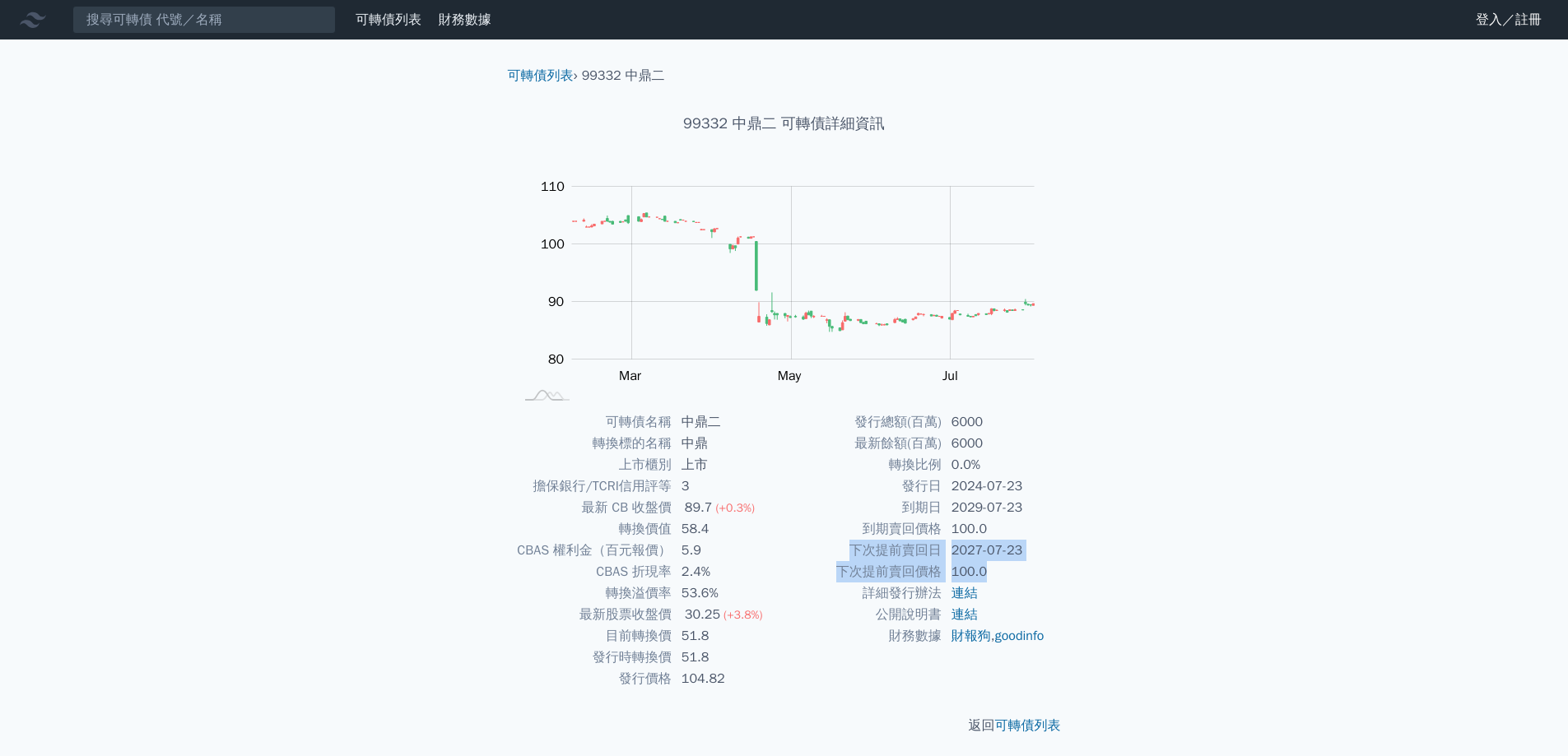 drag, startPoint x: 1011, startPoint y: 582, endPoint x: 834, endPoint y: 554, distance: 179.201 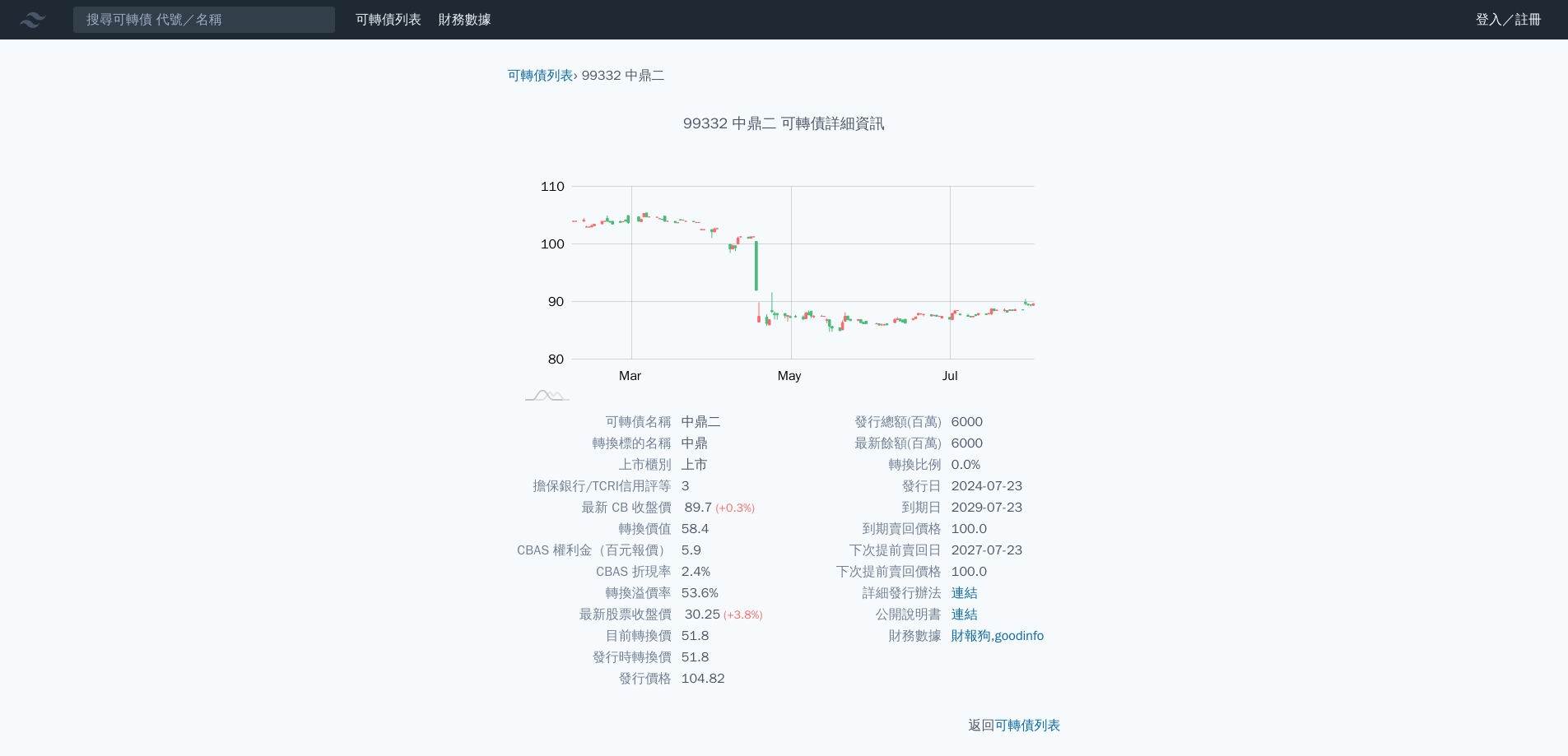 click on "可轉債列表
財務數據
可轉債列表
財務數據
登入／註冊
登入／註冊
可轉債列表  ›
99332 中鼎二
99332 中鼎二 可轉債詳細資訊
Zoom Out 100 70 75 80 85 90 95 100 120 110 60 L Jan 2025 Mar May Jul Sep 開: 86 高: 86.25 低: 86 3" at bounding box center [784, 381] 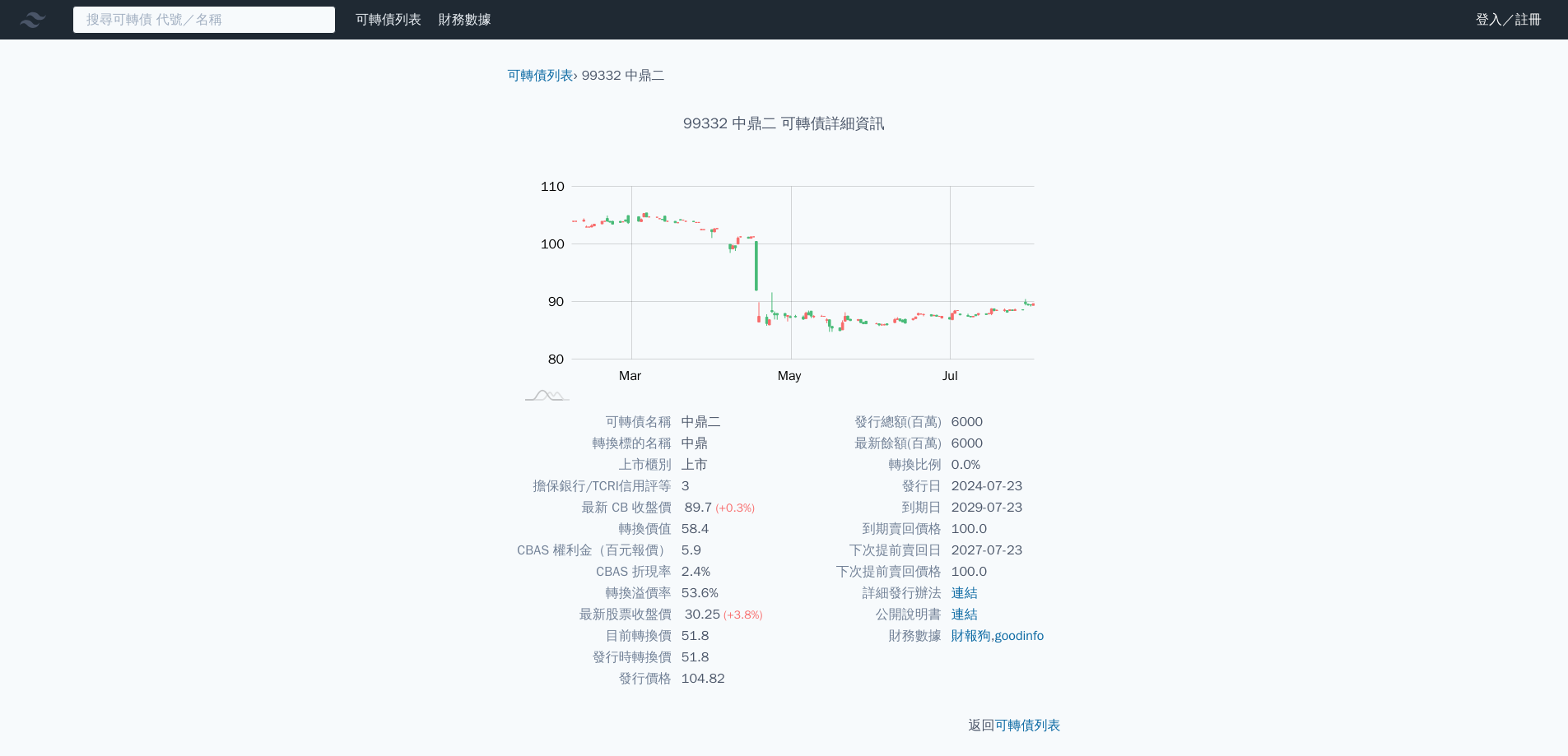 click at bounding box center (204, 20) 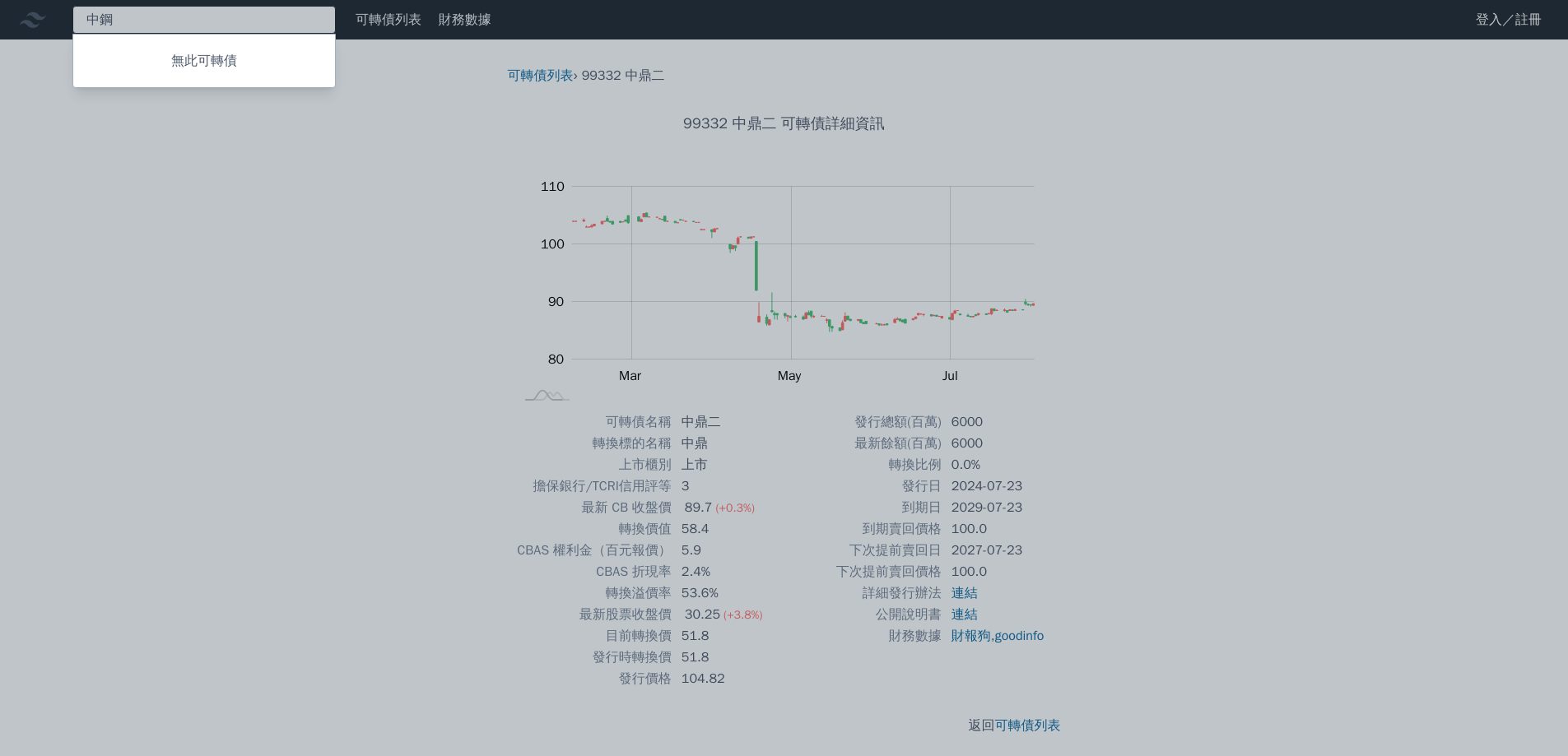 type on "中" 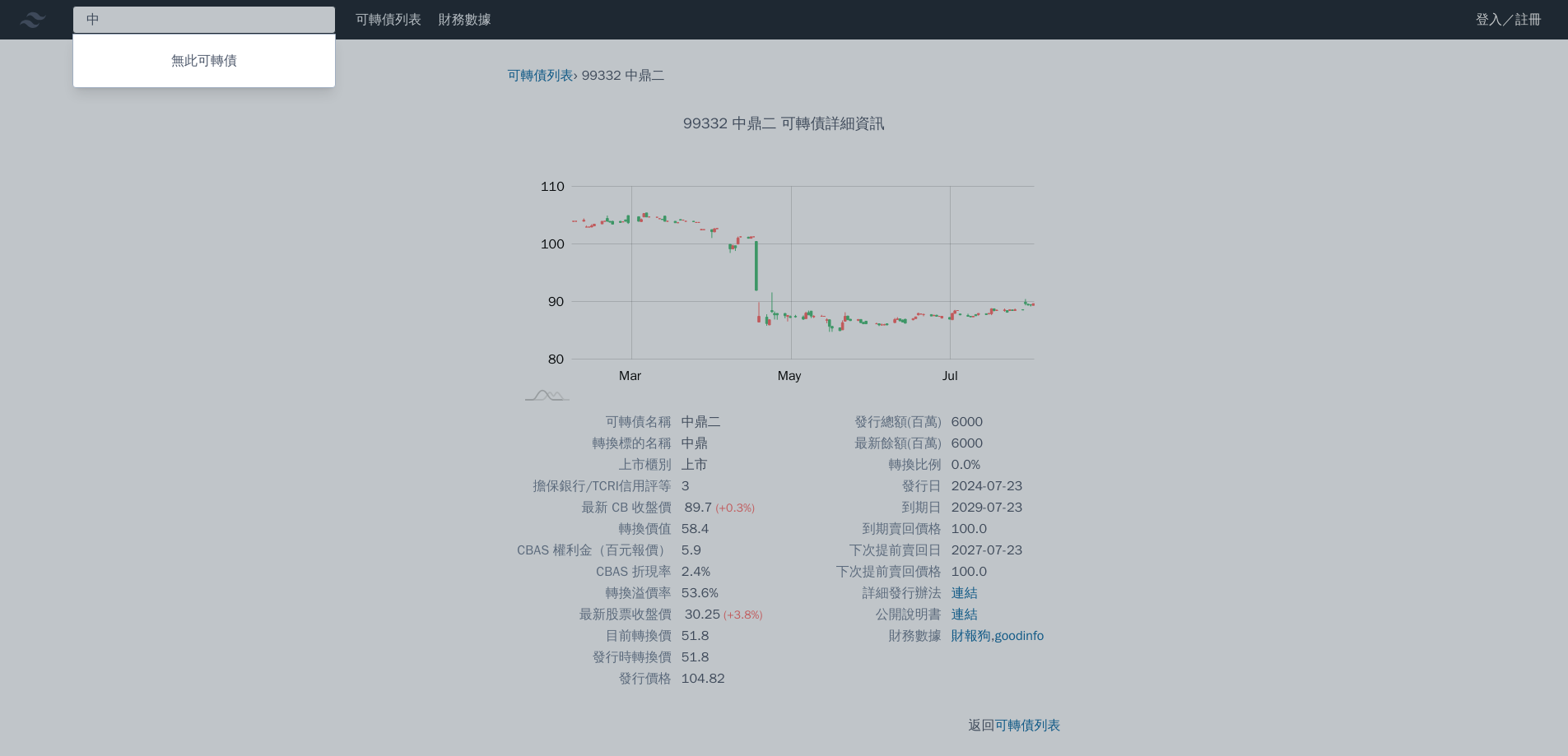type 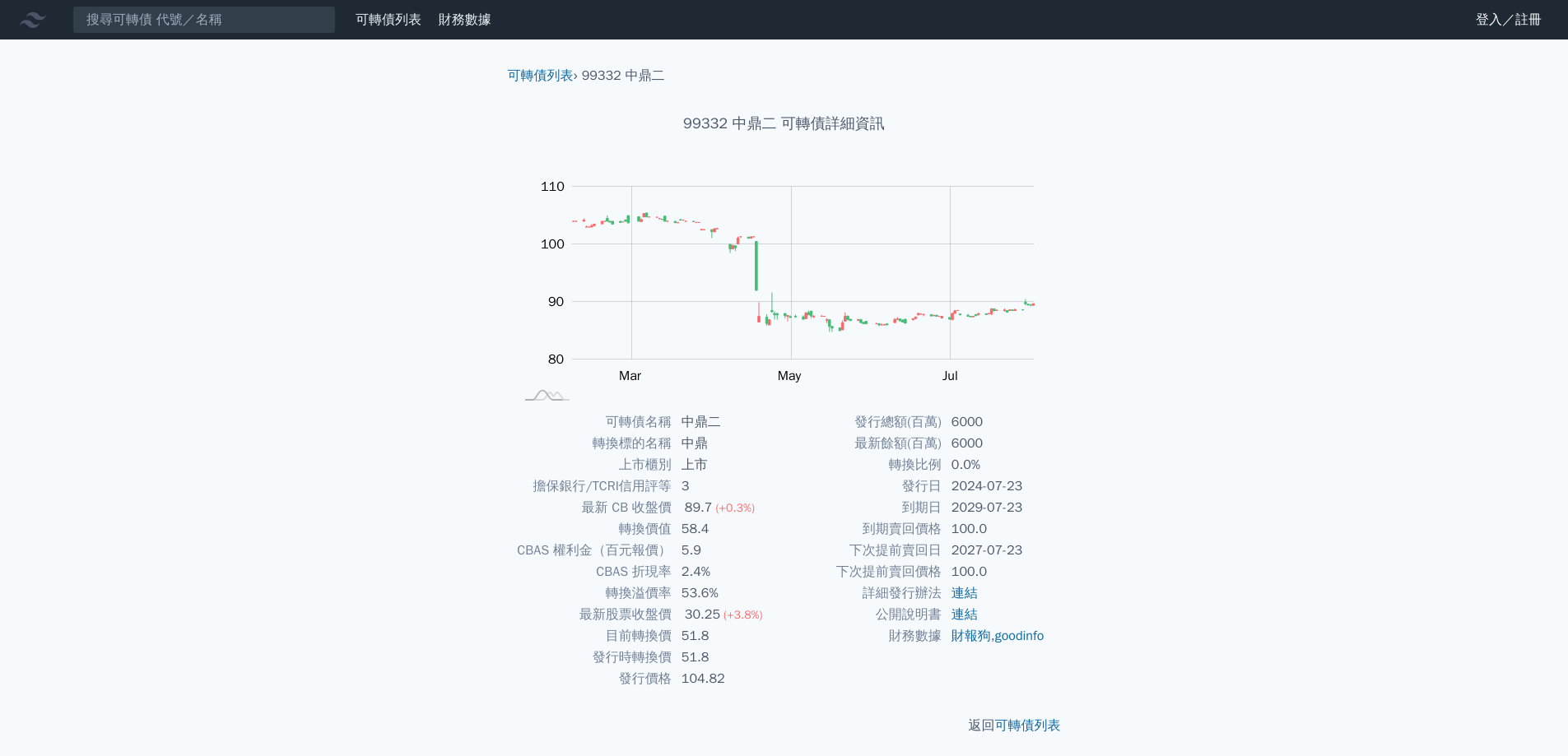 drag, startPoint x: 849, startPoint y: 416, endPoint x: 1091, endPoint y: 552, distance: 277.59683 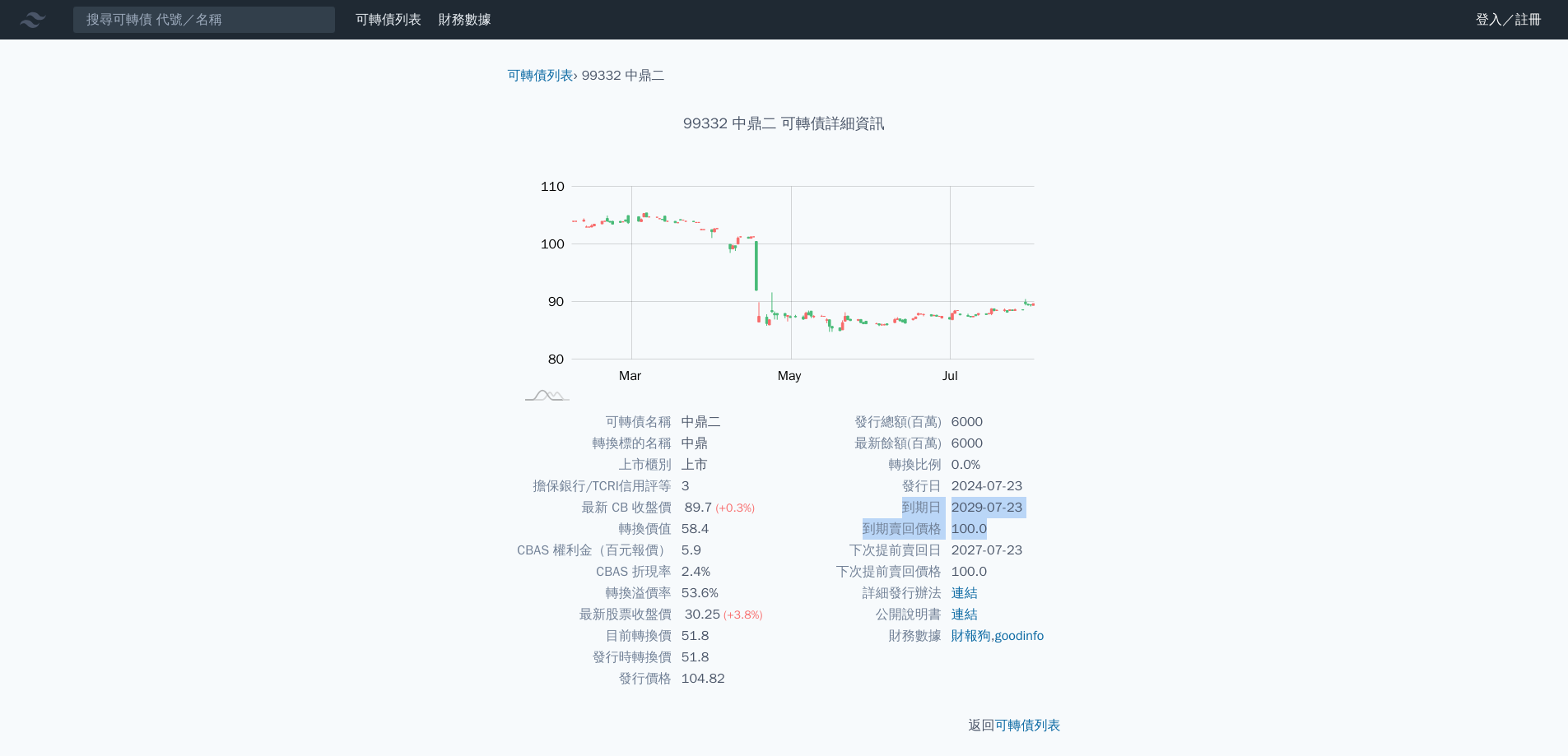drag, startPoint x: 1012, startPoint y: 528, endPoint x: 889, endPoint y: 500, distance: 126.14674 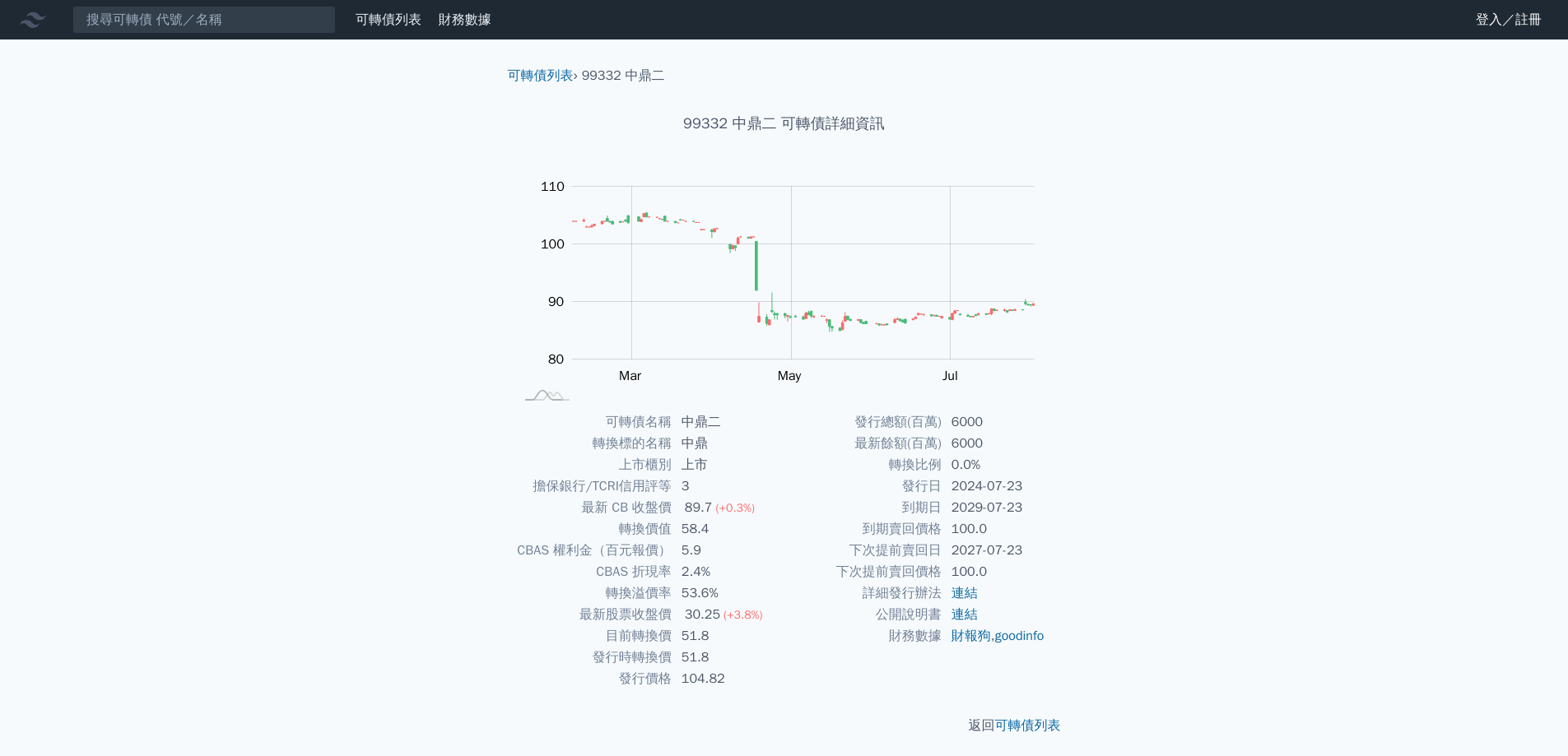 click on "可轉債列表
財務數據
可轉債列表
財務數據
登入／註冊
登入／註冊
可轉債列表  ›
99332 中鼎二
99332 中鼎二 可轉債詳細資訊
Zoom Out 100 70 75 80 85 90 95 100 120 110 60 L Jan 2025 Mar May Jul Sep 開: 104 高: 104.5 低: 104 收: 104.2" at bounding box center [784, 381] 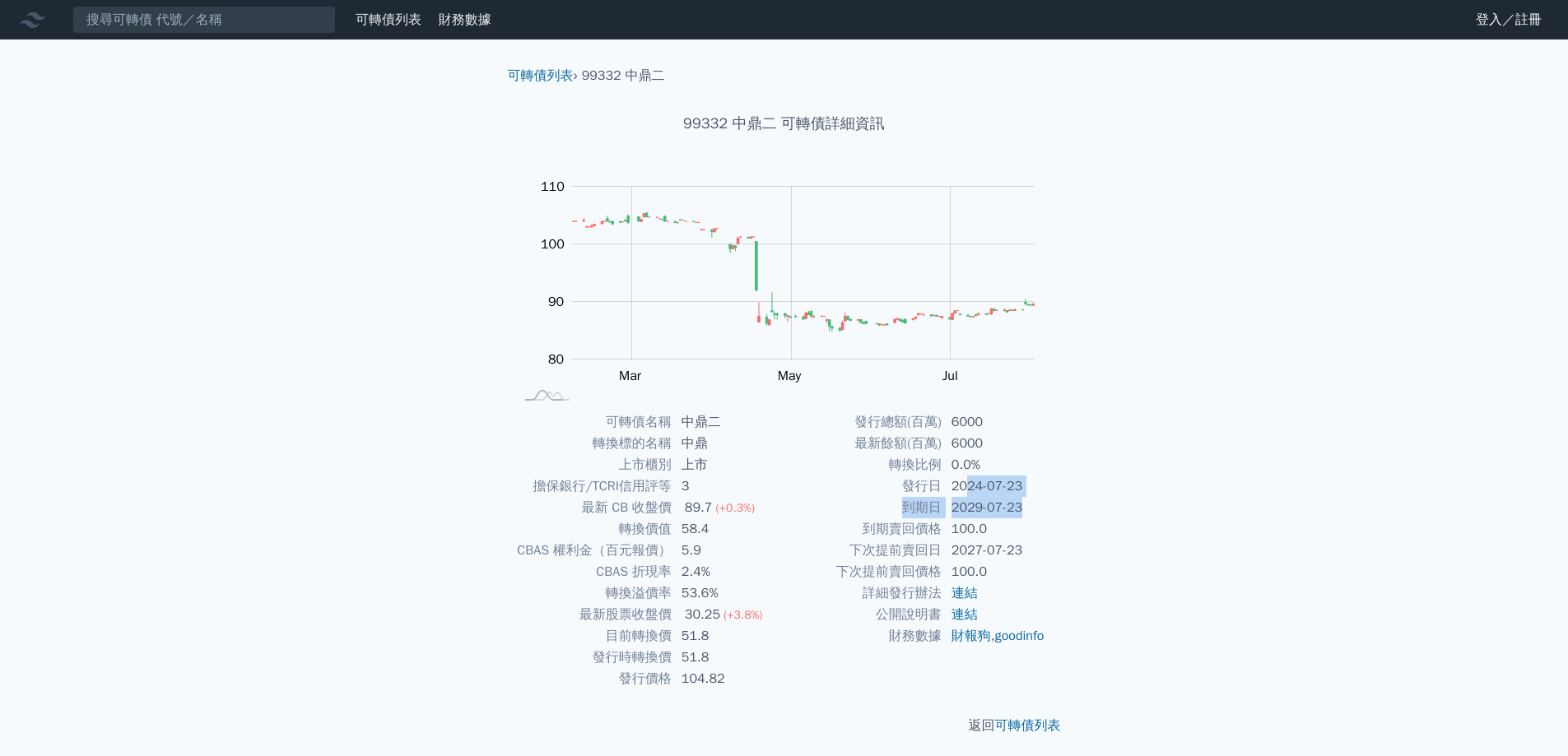 drag, startPoint x: 974, startPoint y: 490, endPoint x: 1090, endPoint y: 507, distance: 117.23907 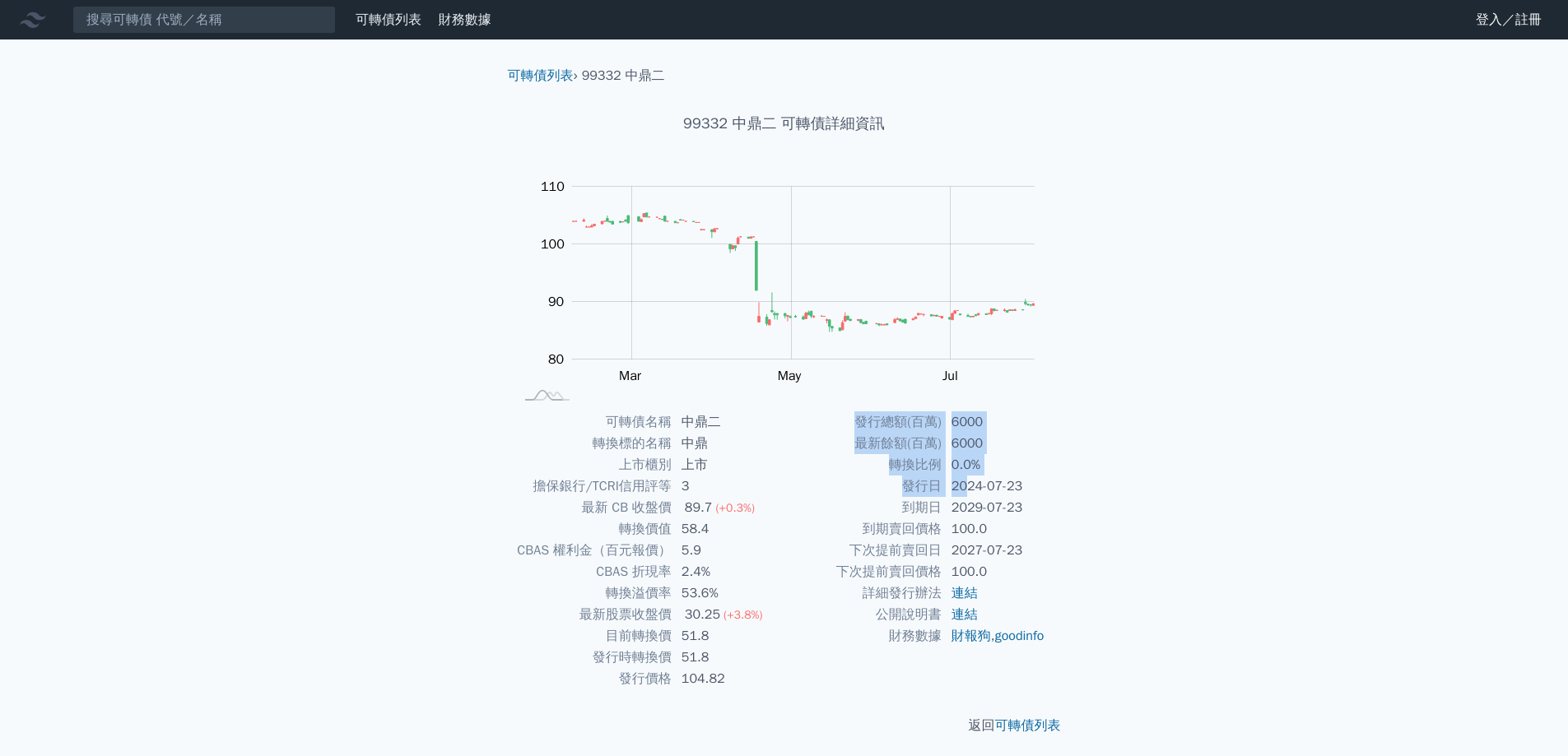 click on "可轉債列表
財務數據
可轉債列表
財務數據
登入／註冊
登入／註冊
可轉債列表  ›
99332 中鼎二
99332 中鼎二 可轉債詳細資訊
Zoom Out 100 70 75 80 85 90 95 100 120 110 60 L Jan 2025 Mar May Jul Sep 開: 87.8 高: 87.8 低: 87.55 收: 87.55" at bounding box center (784, 381) 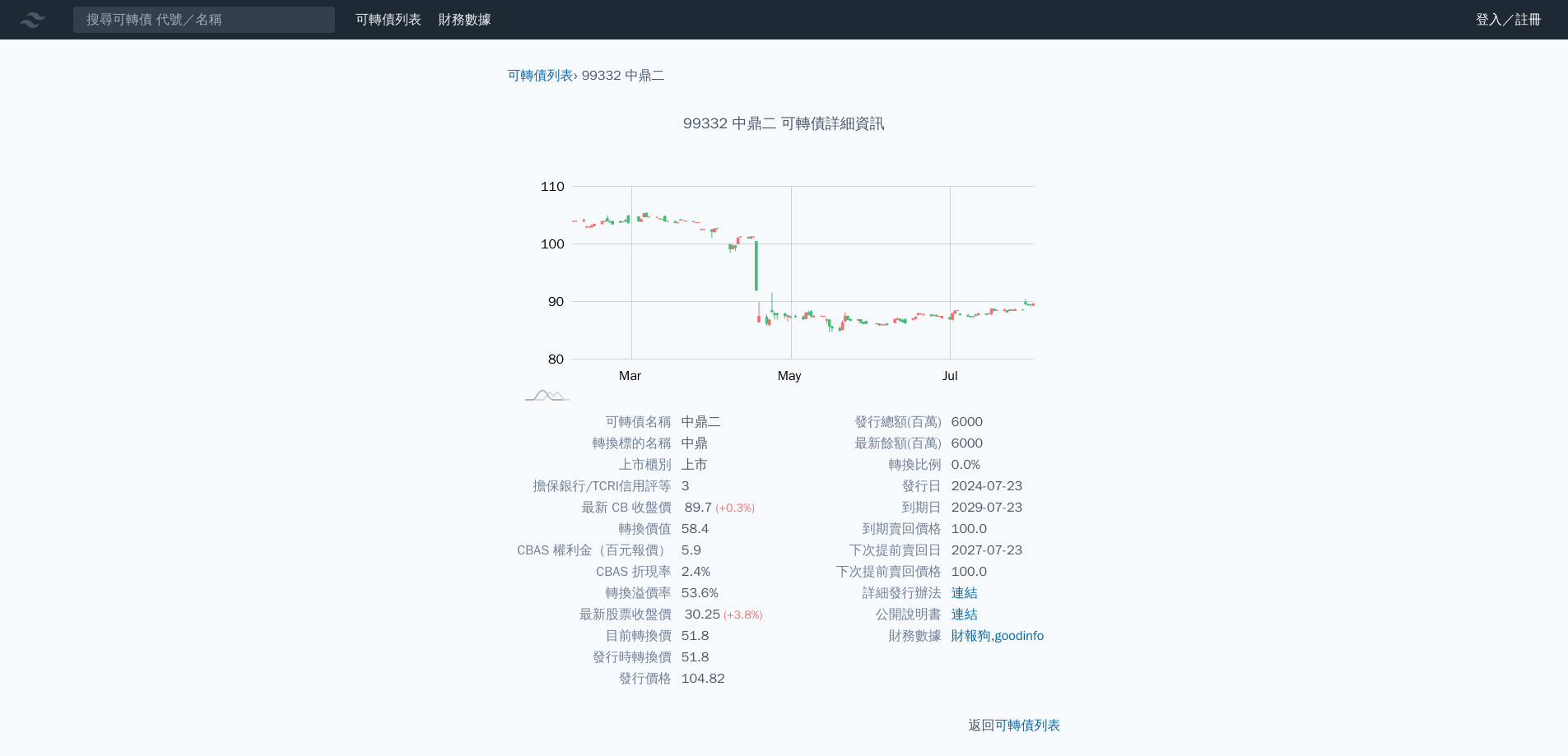 click on "可轉債列表
財務數據
可轉債列表
財務數據
登入／註冊
登入／註冊
可轉債列表  ›
99332 中鼎二
99332 中鼎二 可轉債詳細資訊
Zoom Out 100 70 75 80 85 90 95 100 120 110 60 L Jan 2025 Mar May Jul Sep 開: 89.95 高: 90.5 低: 89.4 收: 89.7 3" at bounding box center (784, 381) 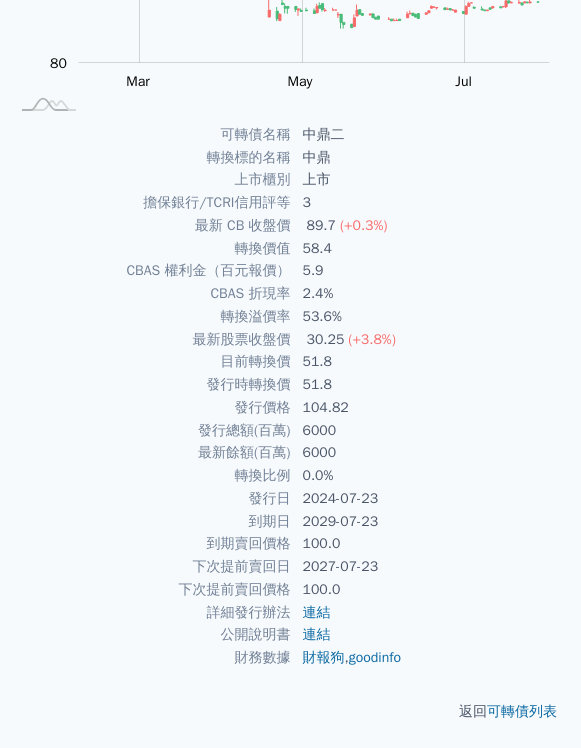 scroll, scrollTop: 378, scrollLeft: 0, axis: vertical 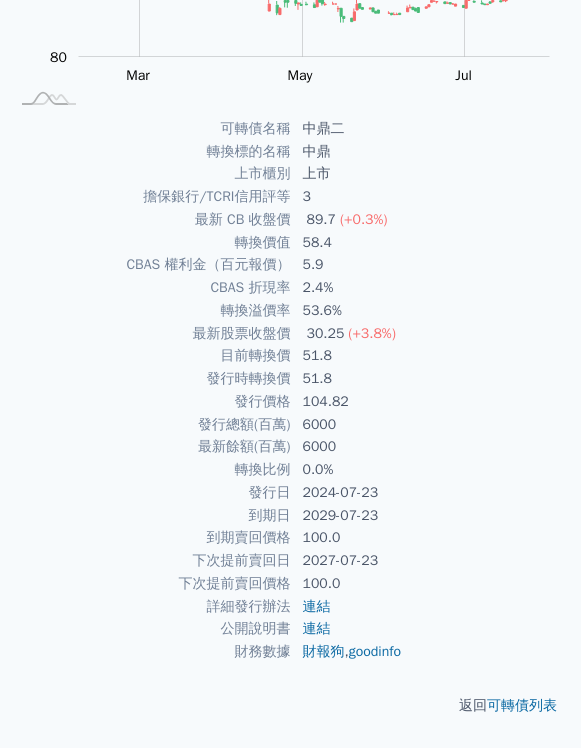 click on "6000" at bounding box center (432, 447) 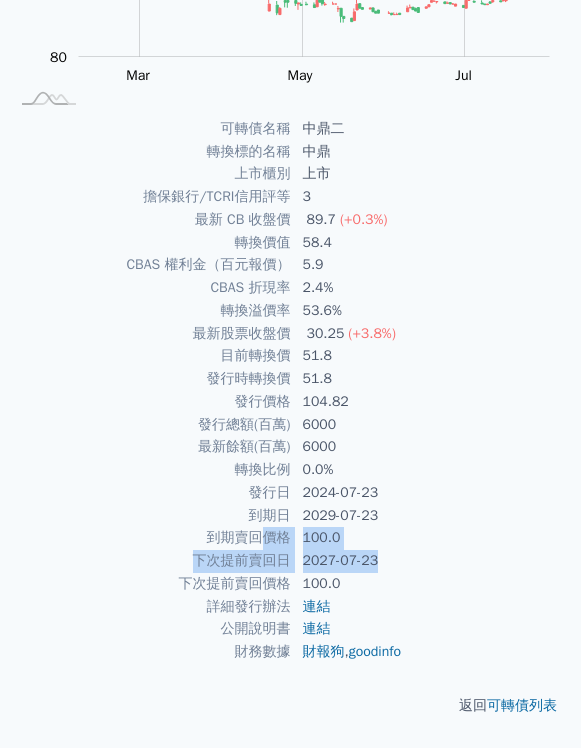 drag, startPoint x: 262, startPoint y: 535, endPoint x: 415, endPoint y: 569, distance: 156.73225 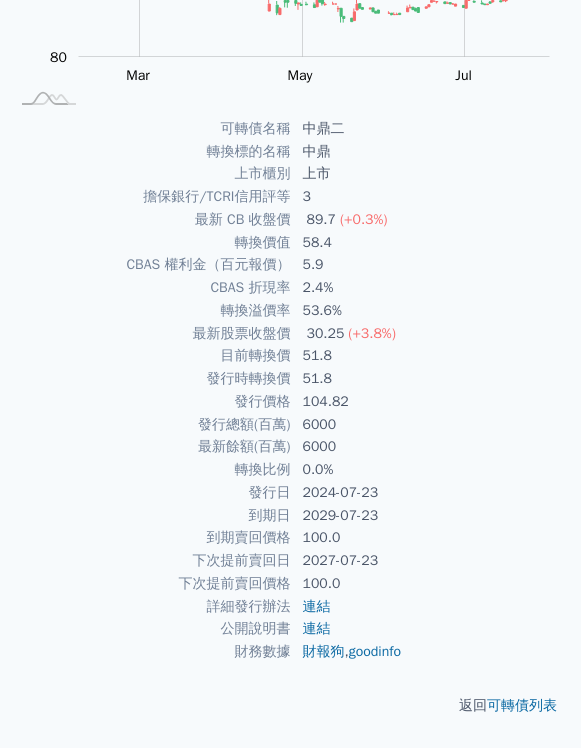 click on "連結" at bounding box center [432, 607] 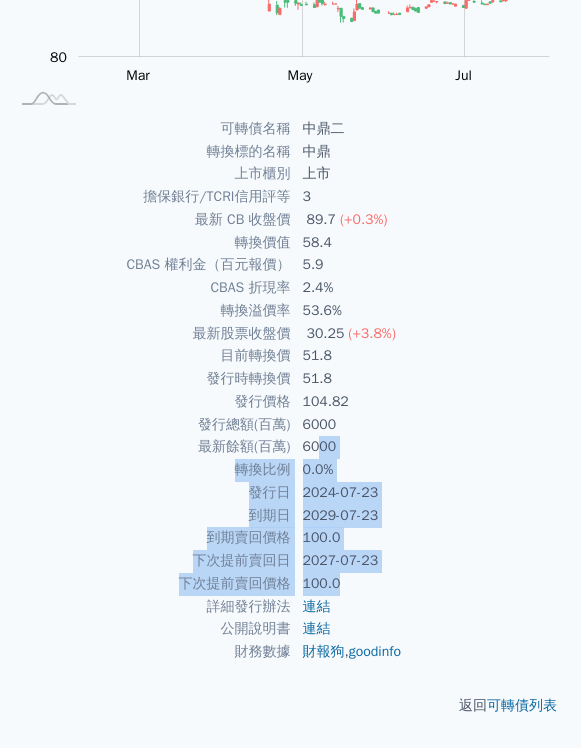 drag, startPoint x: 404, startPoint y: 562, endPoint x: 321, endPoint y: 446, distance: 142.6359 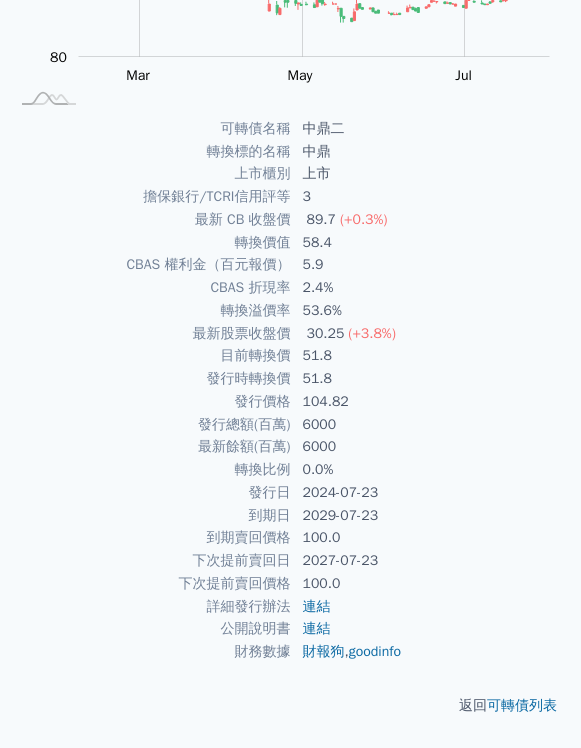 click on "連結" at bounding box center (432, 629) 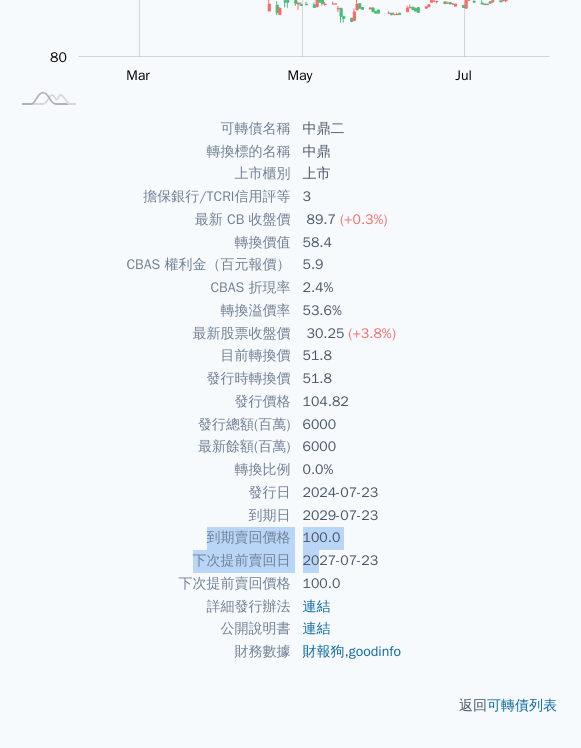 drag, startPoint x: 383, startPoint y: 519, endPoint x: 416, endPoint y: 562, distance: 54.20332 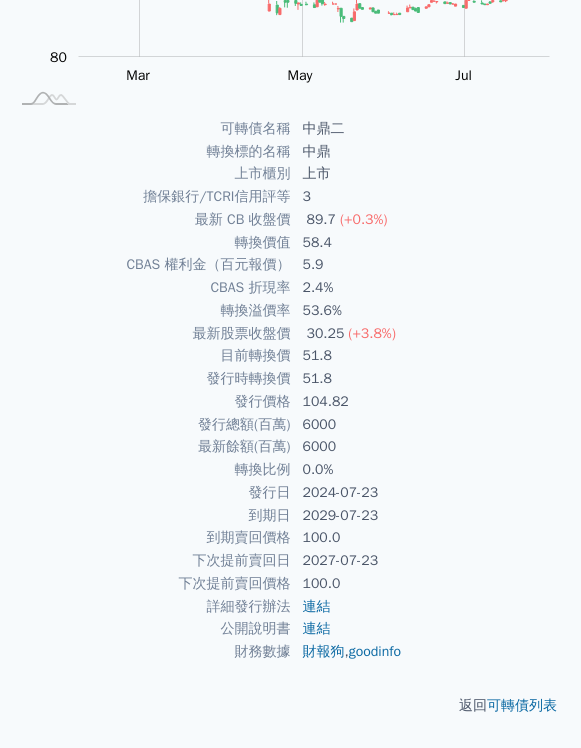 click on "2027-07-23" at bounding box center [432, 561] 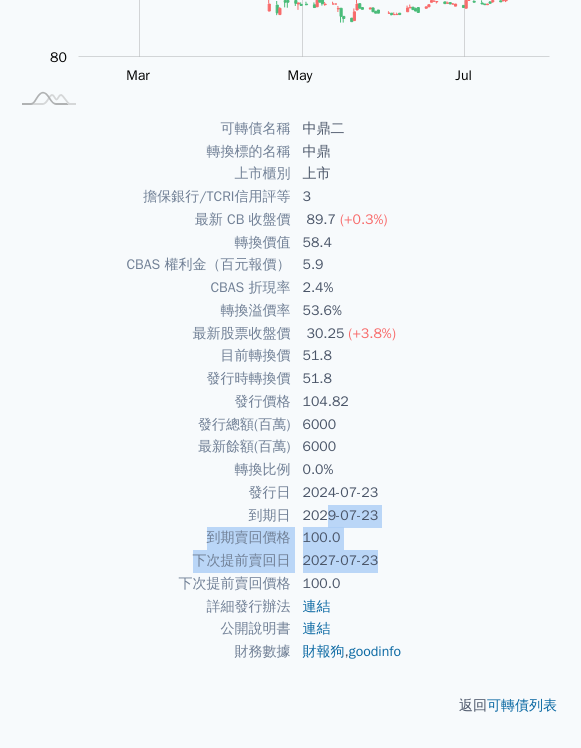 drag, startPoint x: 393, startPoint y: 562, endPoint x: 324, endPoint y: 516, distance: 82.92768 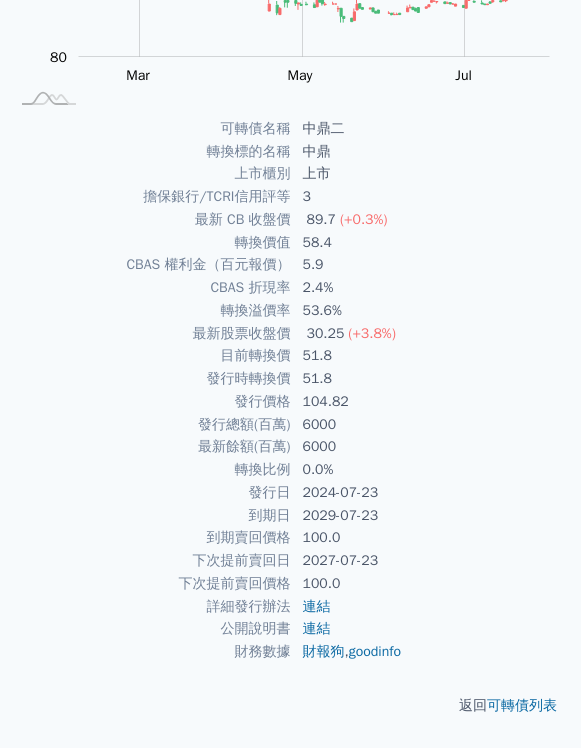 click on "104.82" at bounding box center [432, 402] 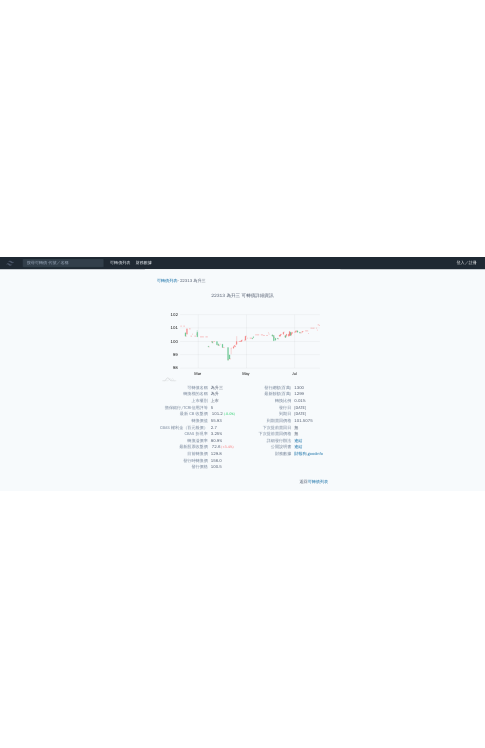 scroll, scrollTop: 0, scrollLeft: 0, axis: both 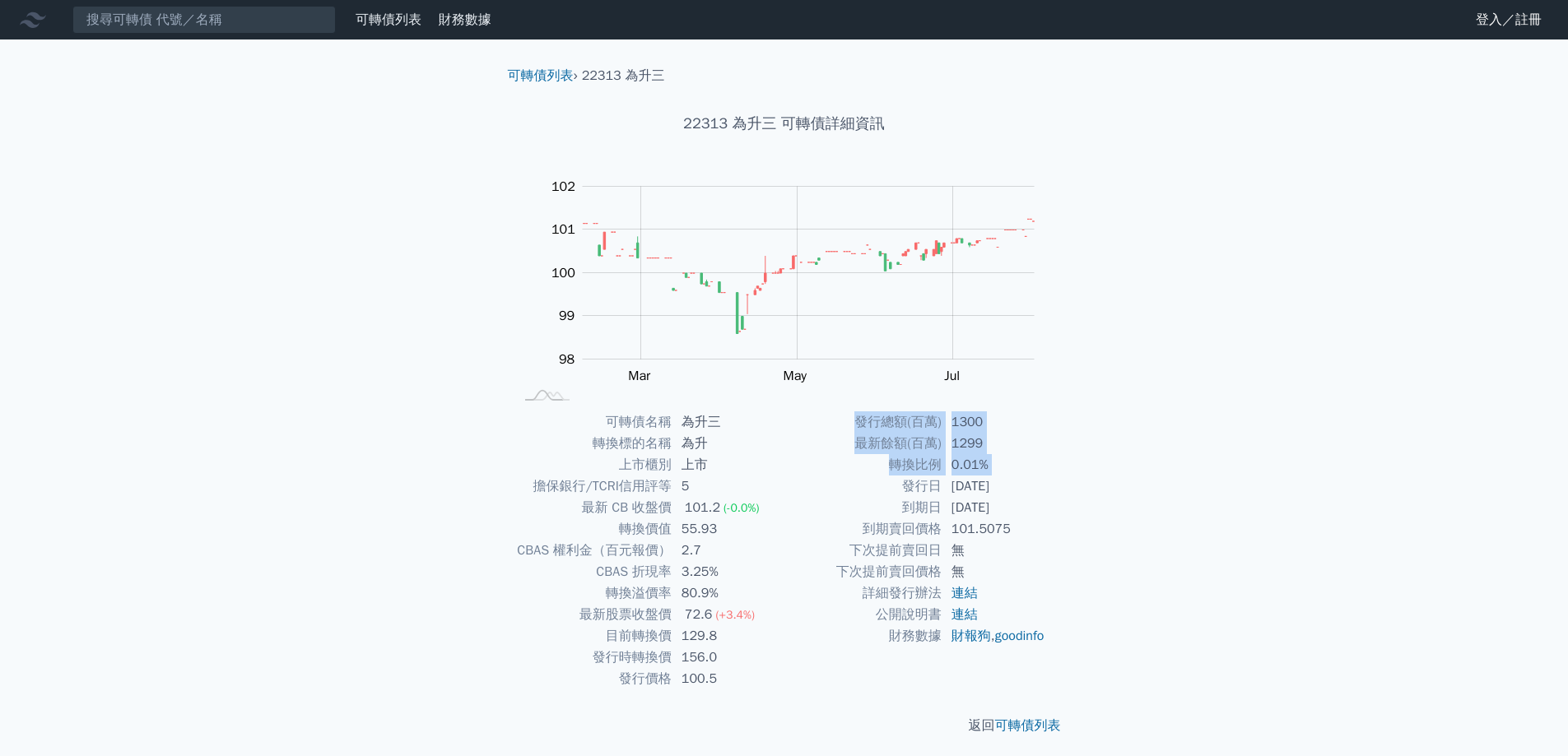 drag, startPoint x: 872, startPoint y: 480, endPoint x: 1086, endPoint y: 518, distance: 217.34765 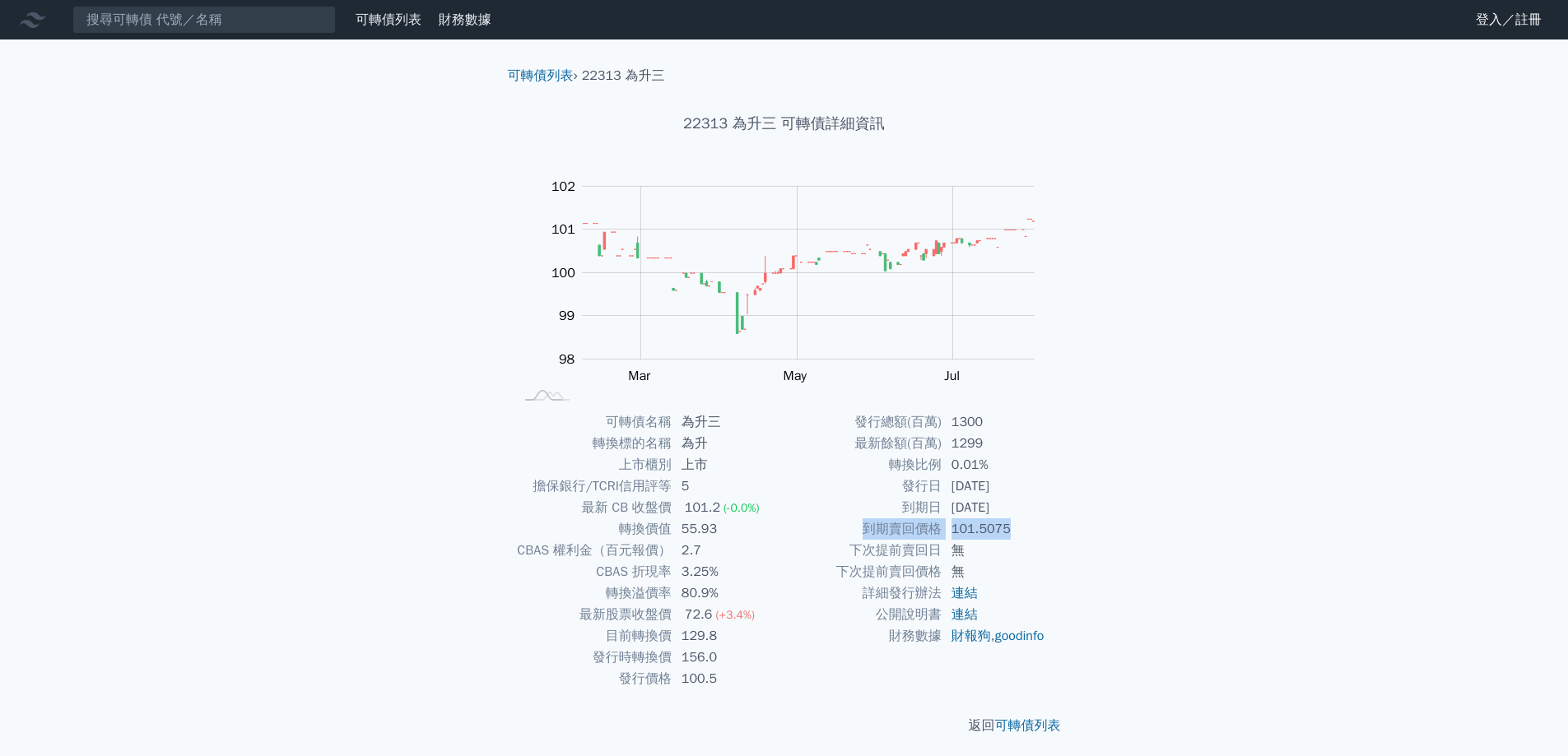 drag, startPoint x: 860, startPoint y: 531, endPoint x: 1031, endPoint y: 534, distance: 171.02631 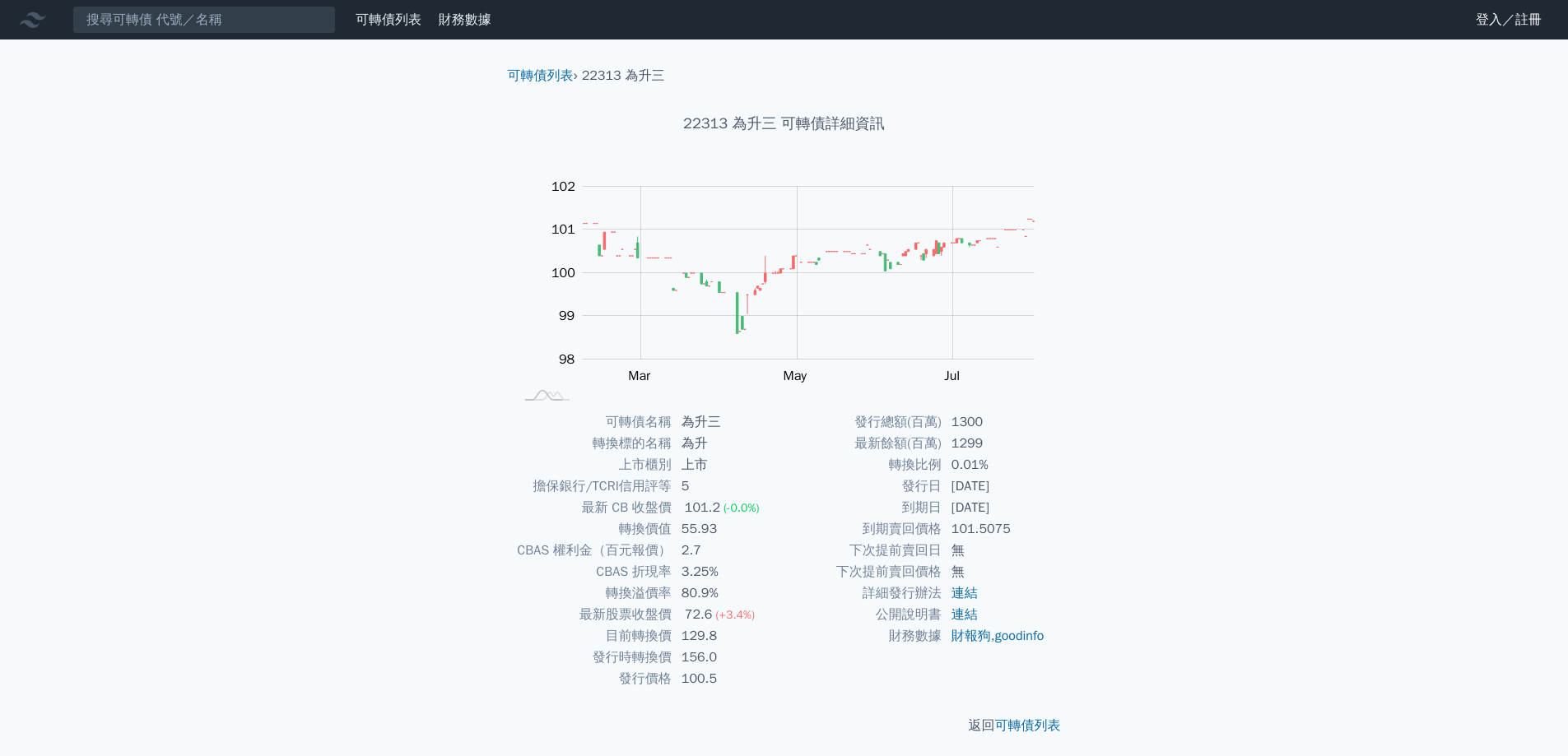 click on "可轉債列表  ›
22313 為升三
22313 為升三 可轉債詳細資訊
Zoom Out 100.0 97.5 98 98.5 99 103 100 102 101 97 96 L Jan 2025 Mar May Jul Sep 開: 100.45 高: 100.45 低: 100.45 收: 100.45 100% Chart created using amCharts library May 27
可轉債名稱
為升三
轉換標的名稱
為升
上市櫃別
上市
擔保銀行/TCRI信用評等
5
最新 CB 收盤價
101.2 (-0.0%)
轉換價值
55.93
CBAS 權利金（百元報價）
2.7
CBAS 折現率
3.25% 72.6" at bounding box center [784, 401] 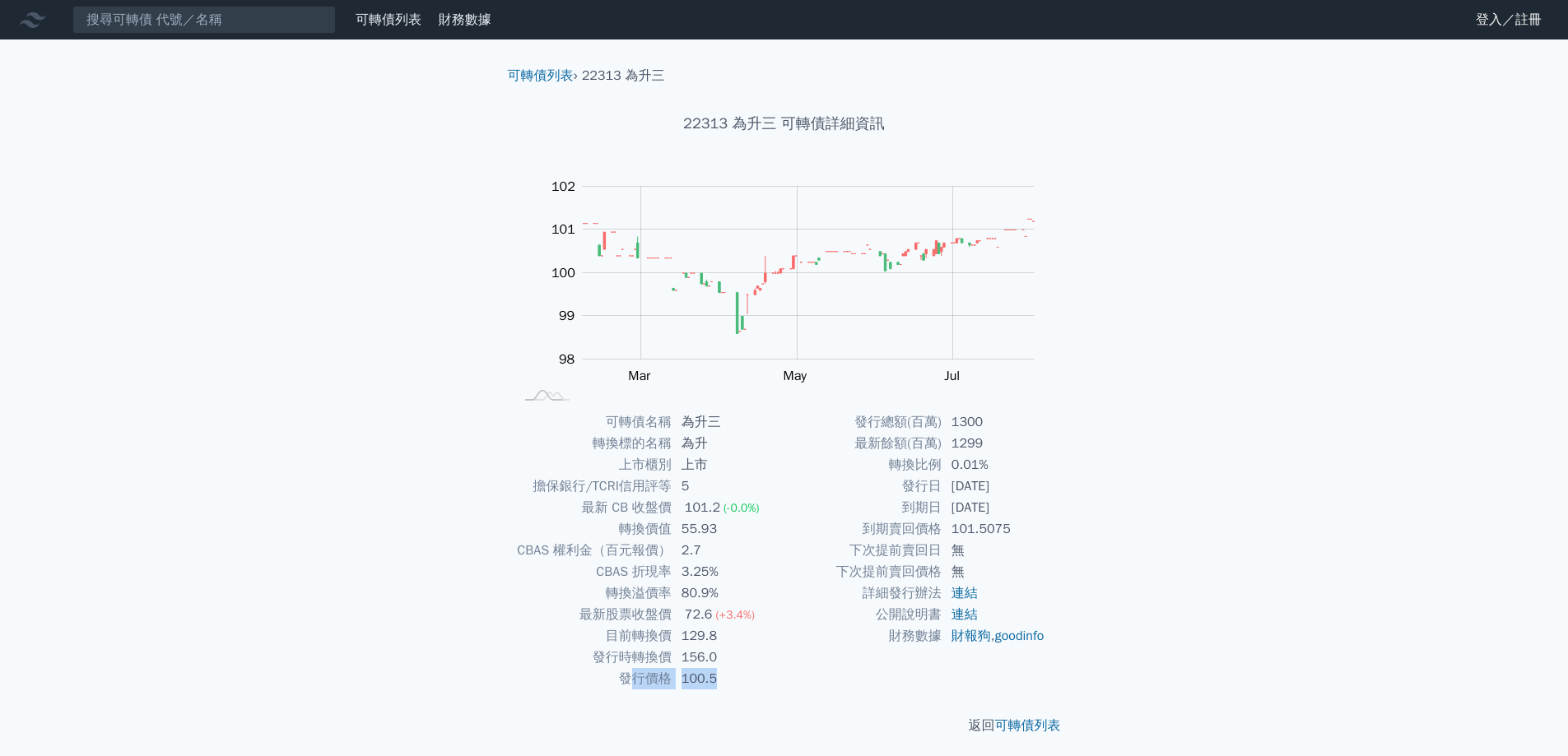 drag, startPoint x: 634, startPoint y: 672, endPoint x: 800, endPoint y: 673, distance: 166.00301 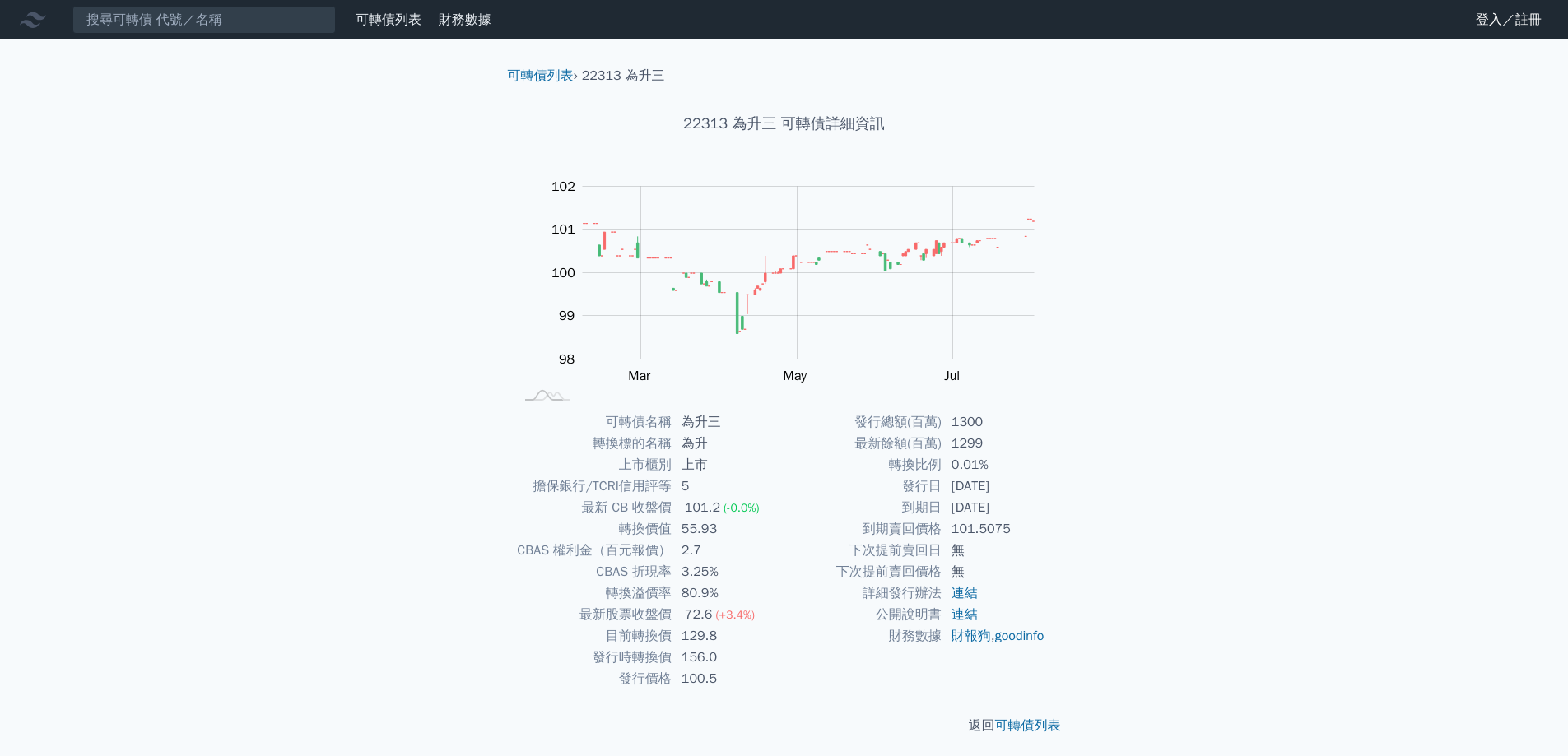 click on "返回  可轉債列表" at bounding box center (784, 726) 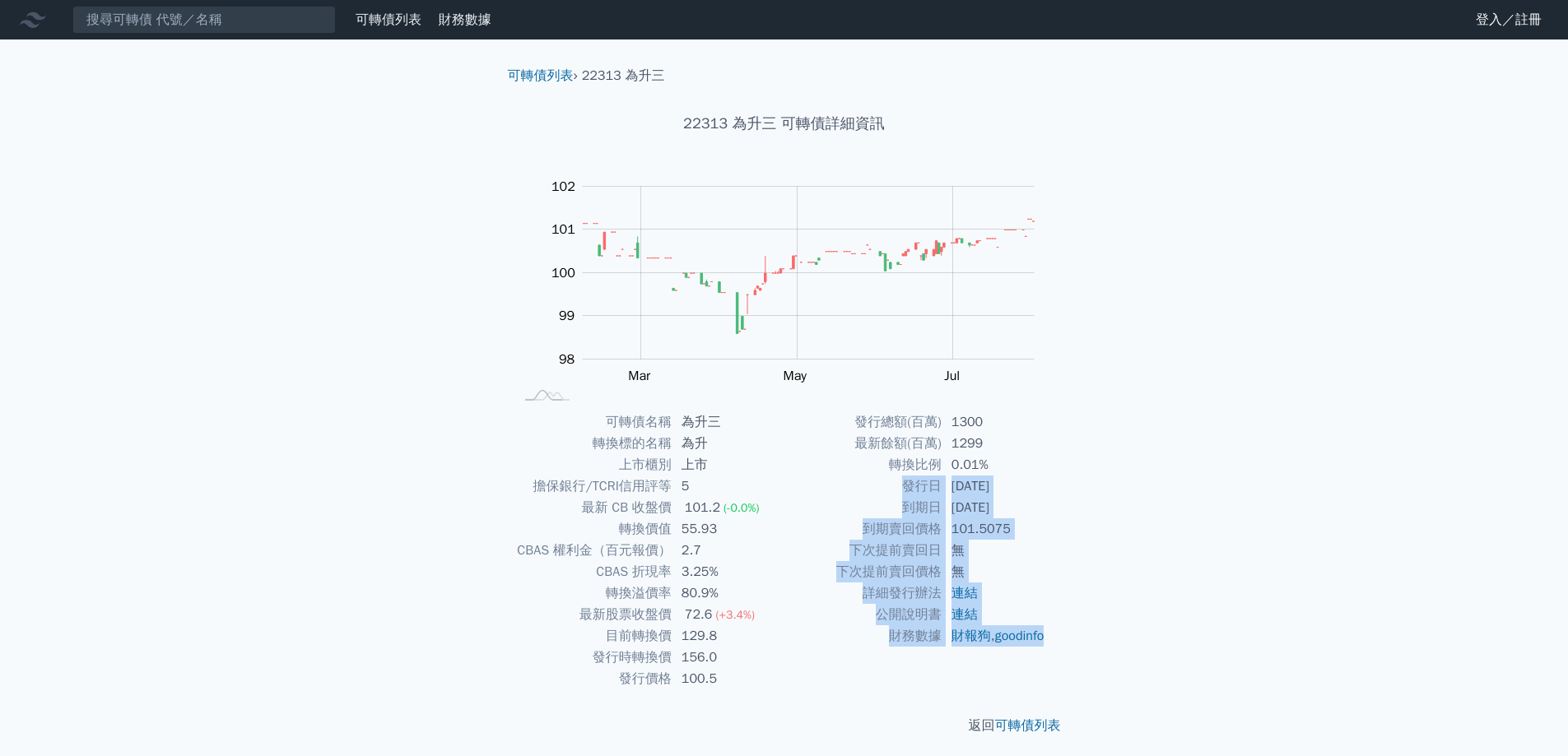 drag, startPoint x: 1044, startPoint y: 668, endPoint x: 849, endPoint y: 485, distance: 267.421 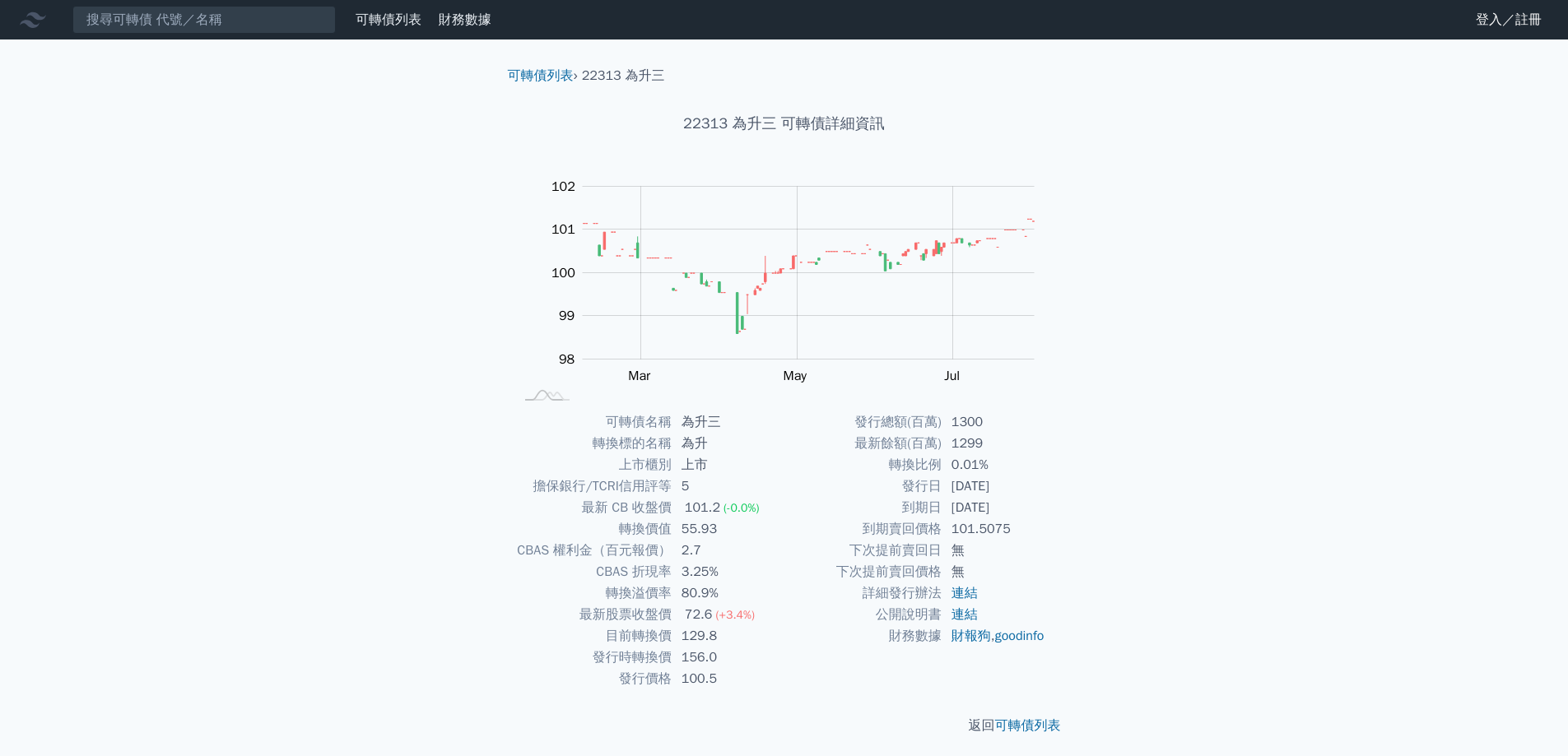 click on "可轉債列表
財務數據
可轉債列表
財務數據
登入／註冊
登入／註冊
可轉債列表  ›
22313 為升三
22313 為升三 可轉債詳細資訊
Zoom Out 100.0 97.5 98 98.5 99 103 100 102 101 97 96 L Jan 2025 Mar May Jul Sep 開: 100 高: 100" at bounding box center (784, 381) 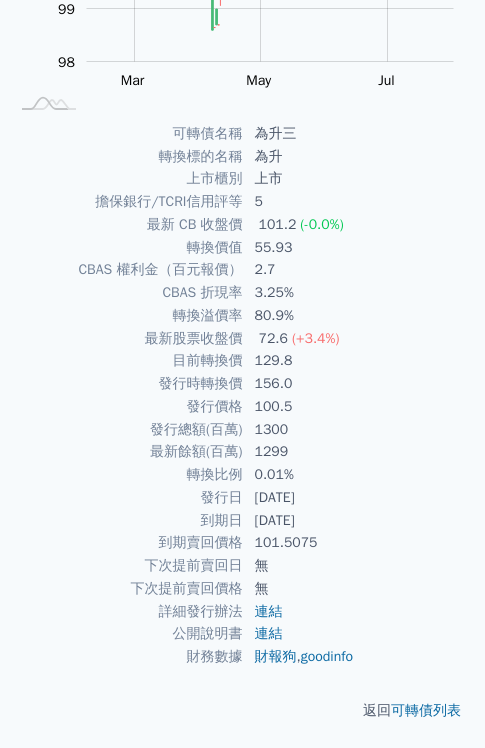 scroll, scrollTop: 378, scrollLeft: 0, axis: vertical 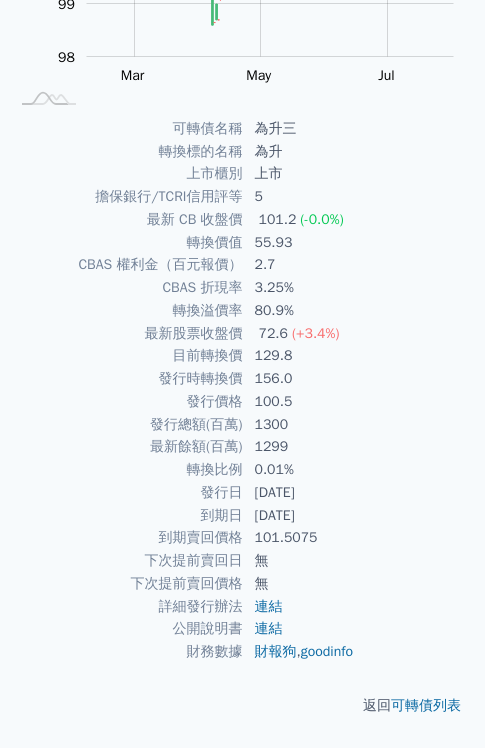 click on "返回  可轉債列表" at bounding box center [242, 706] 